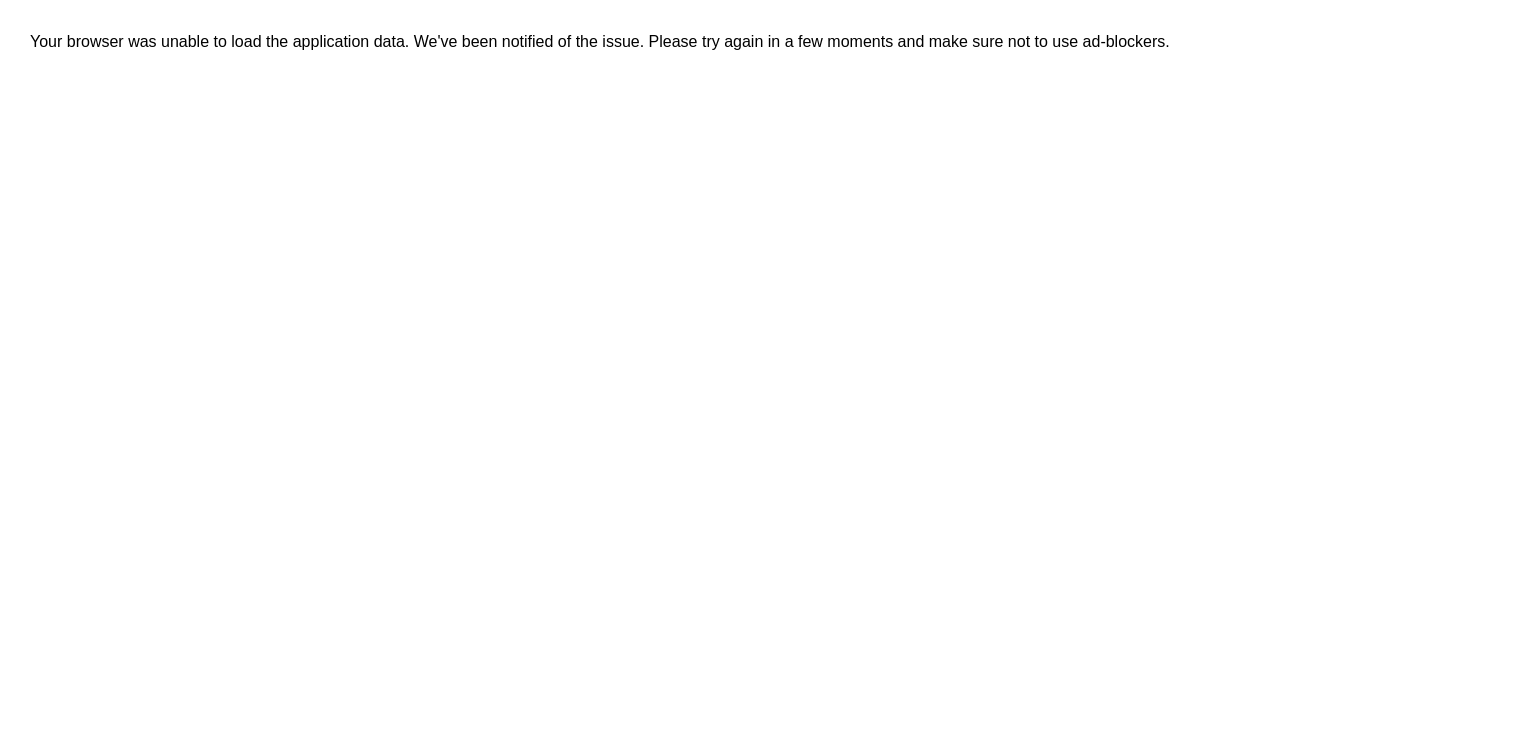scroll, scrollTop: 0, scrollLeft: 0, axis: both 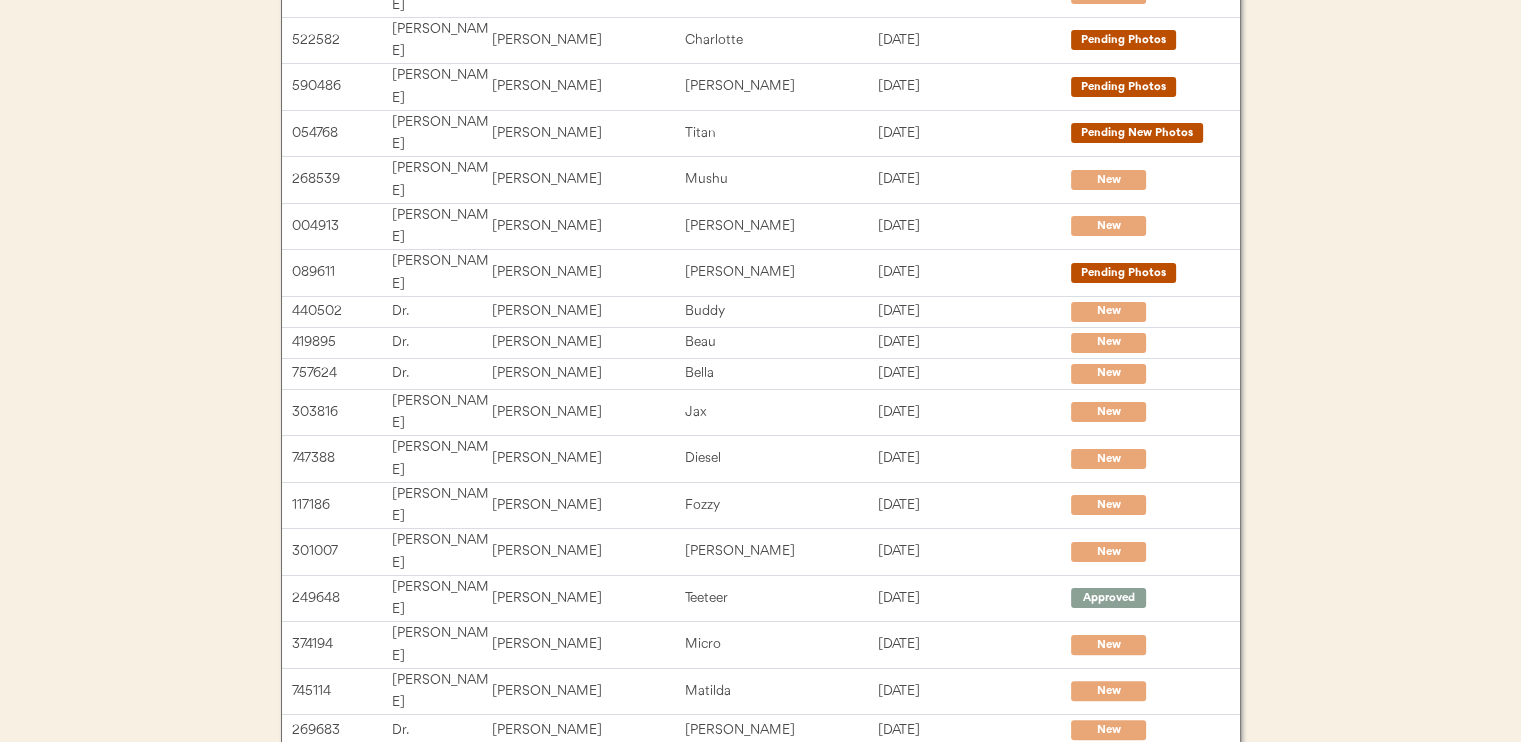 click on "Next →" at bounding box center [911, 1024] 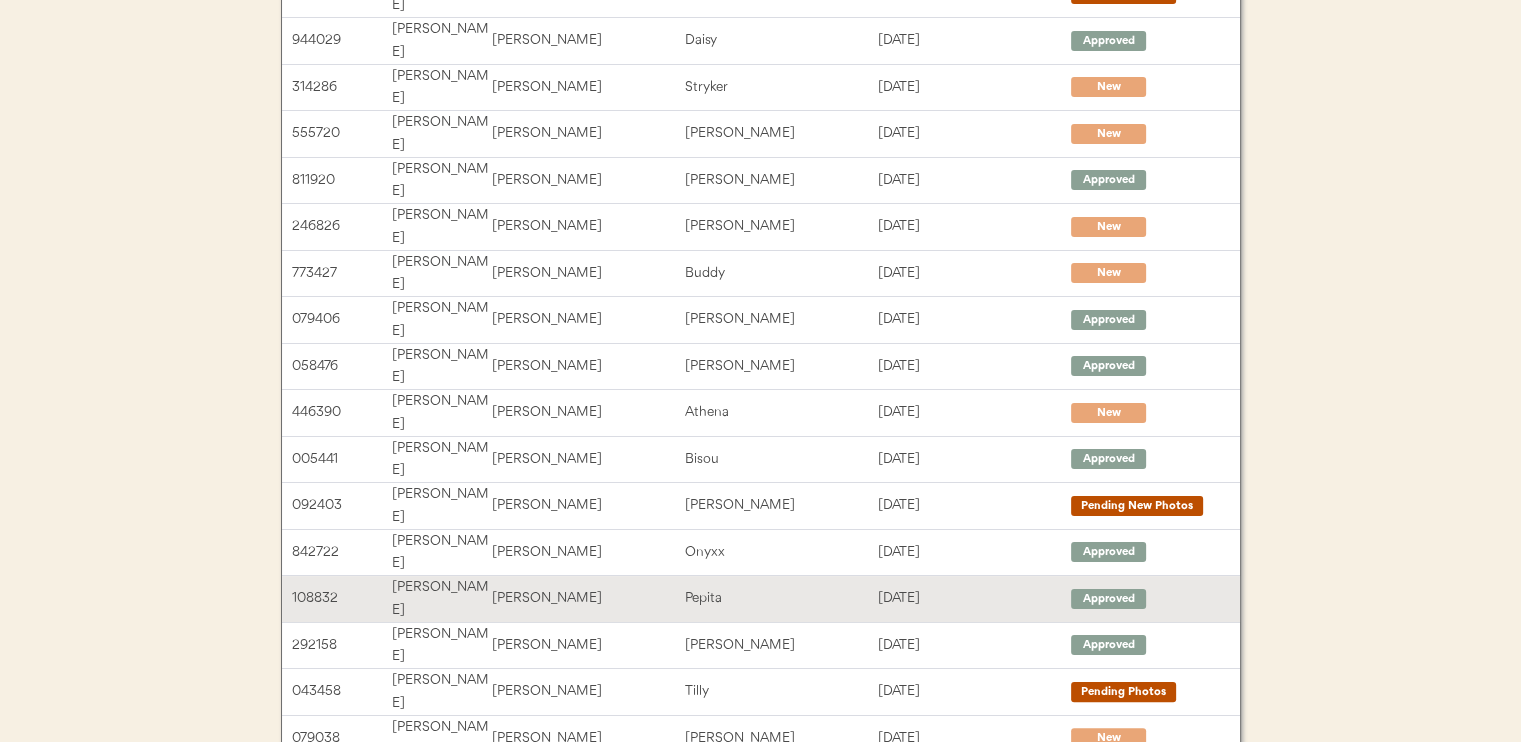 scroll, scrollTop: 308, scrollLeft: 0, axis: vertical 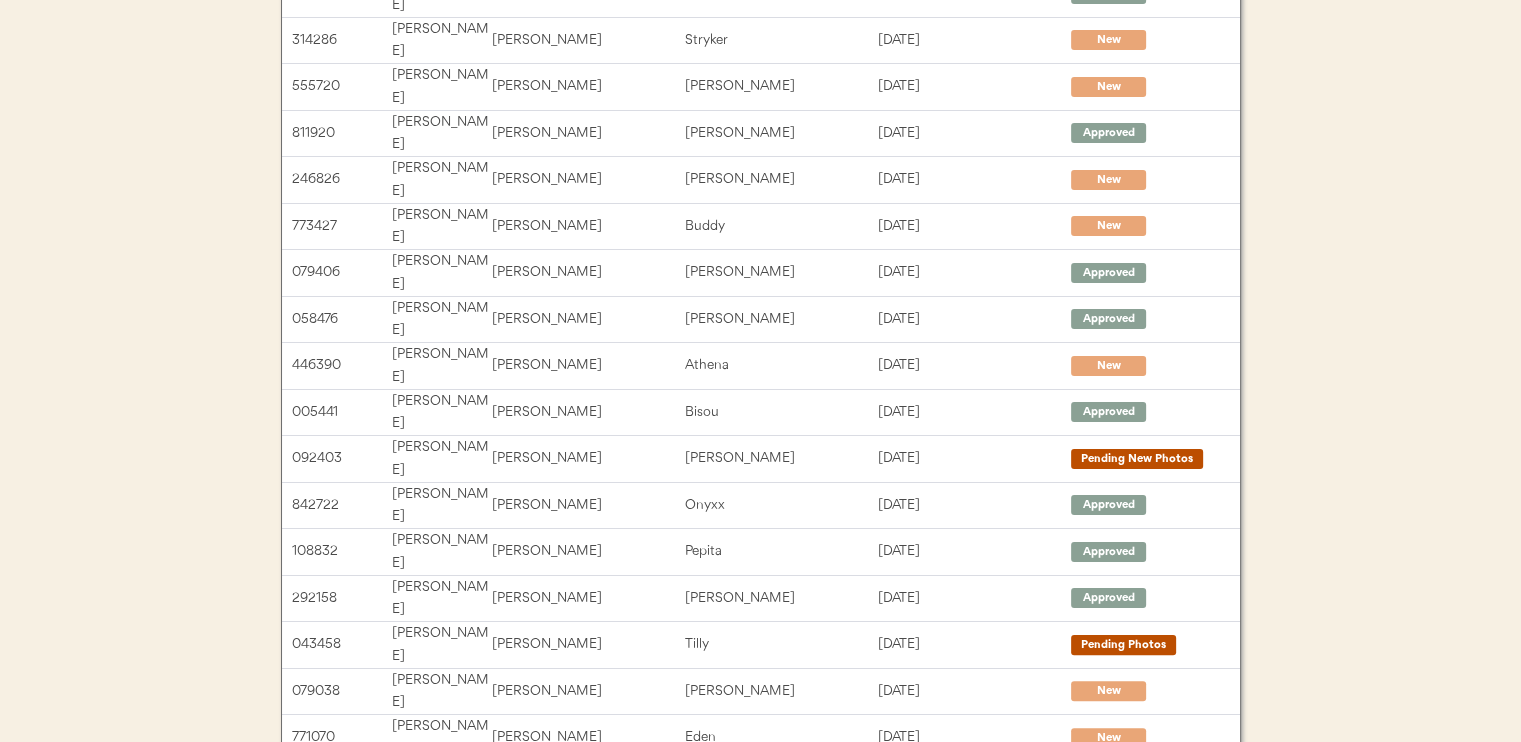click on "Next →" at bounding box center [911, 1102] 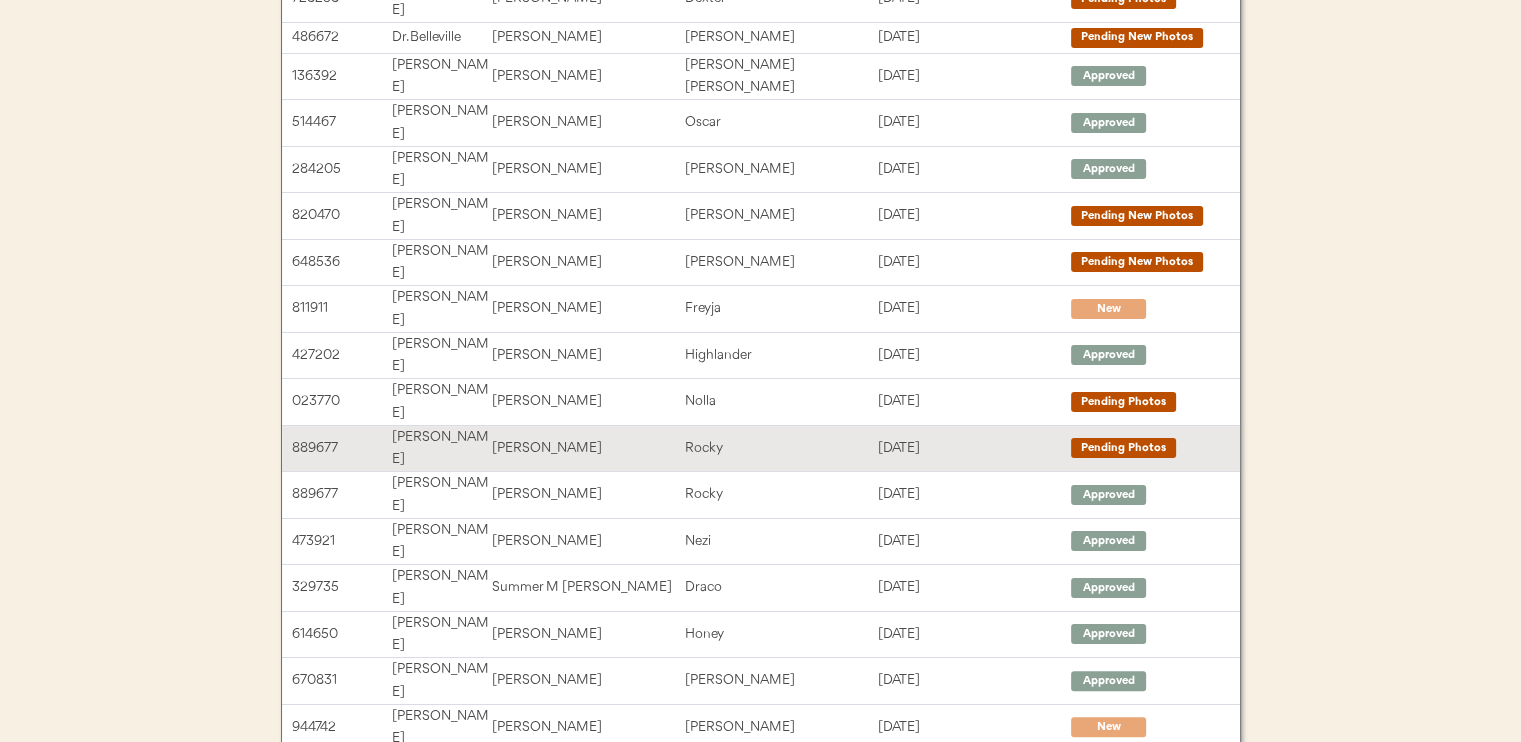 scroll, scrollTop: 308, scrollLeft: 0, axis: vertical 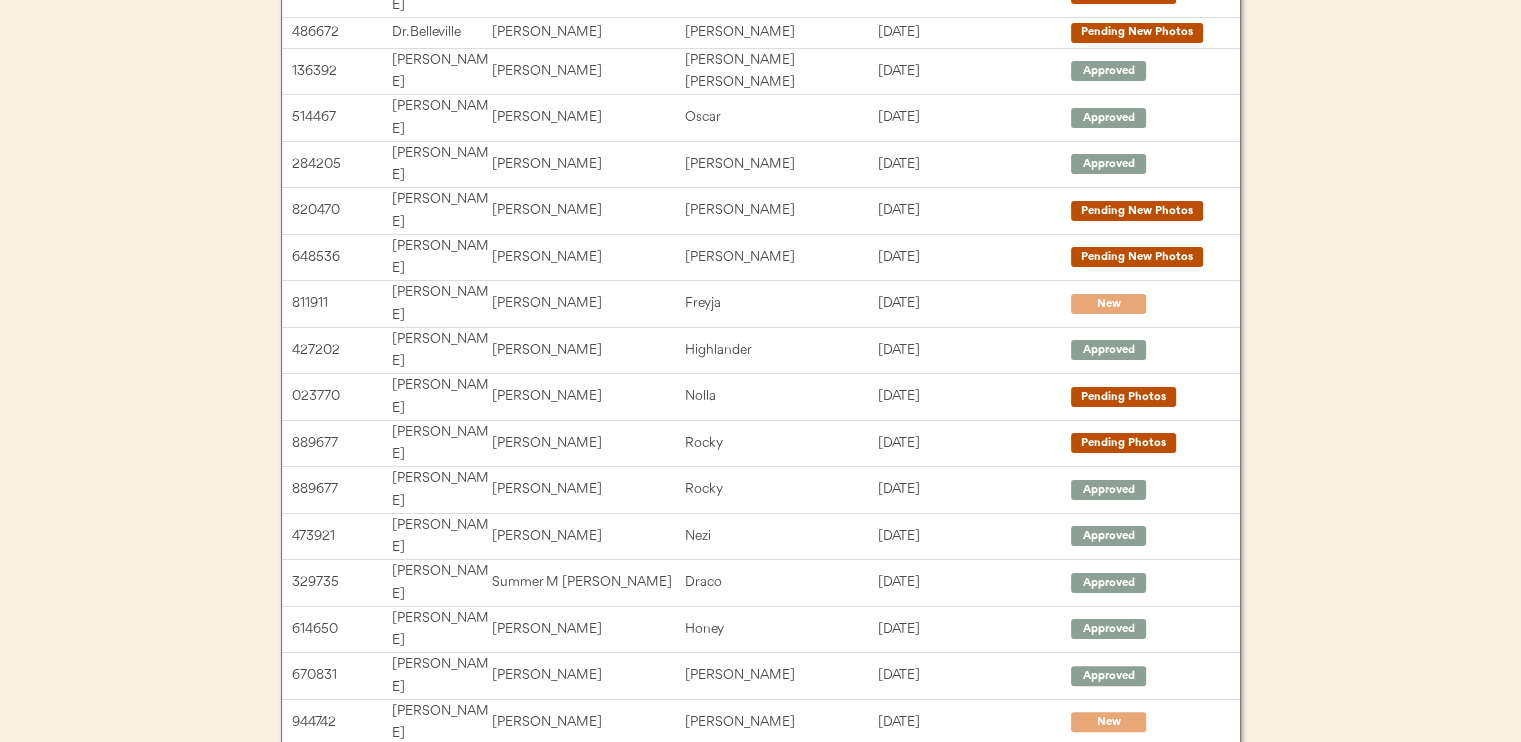 click on "Next →" at bounding box center [911, 1071] 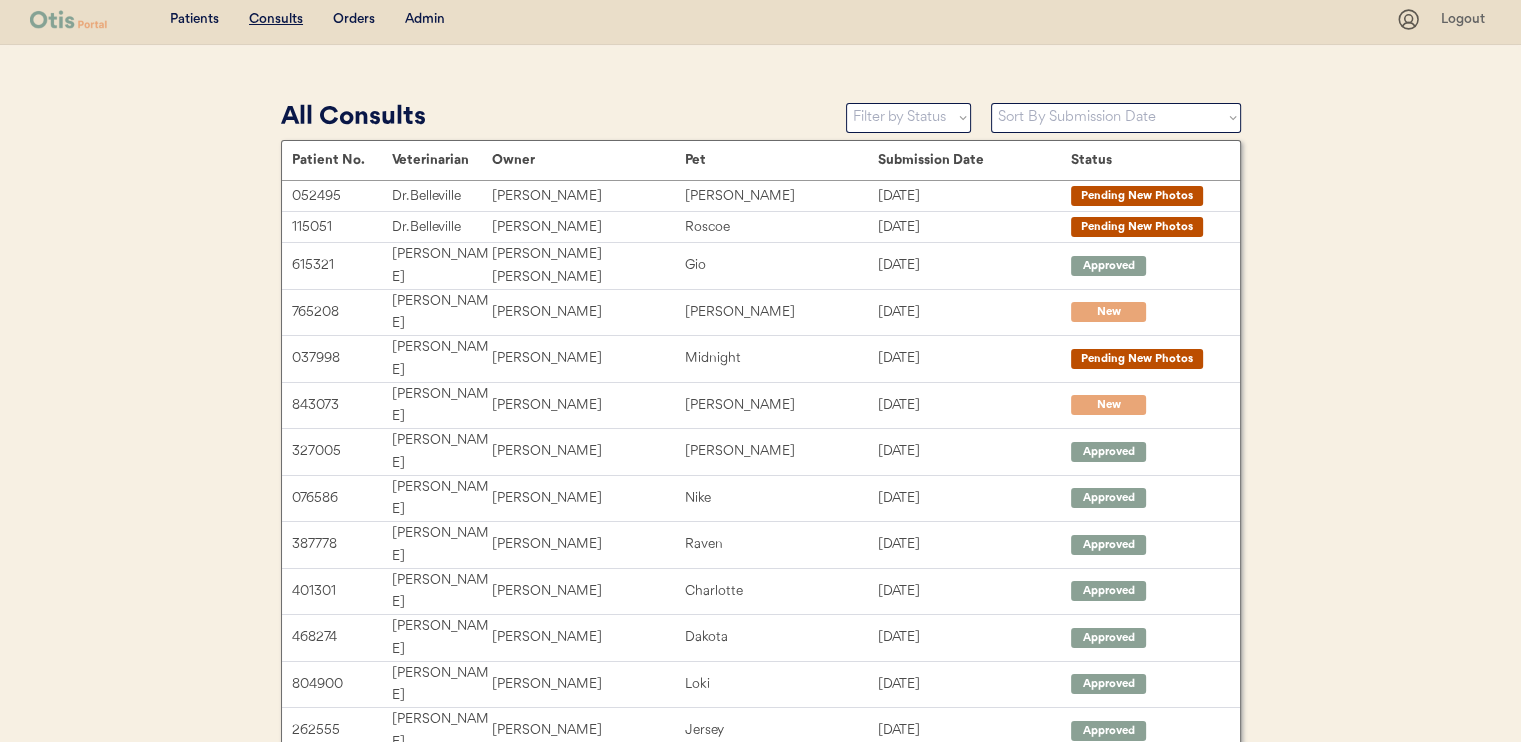 scroll, scrollTop: 0, scrollLeft: 0, axis: both 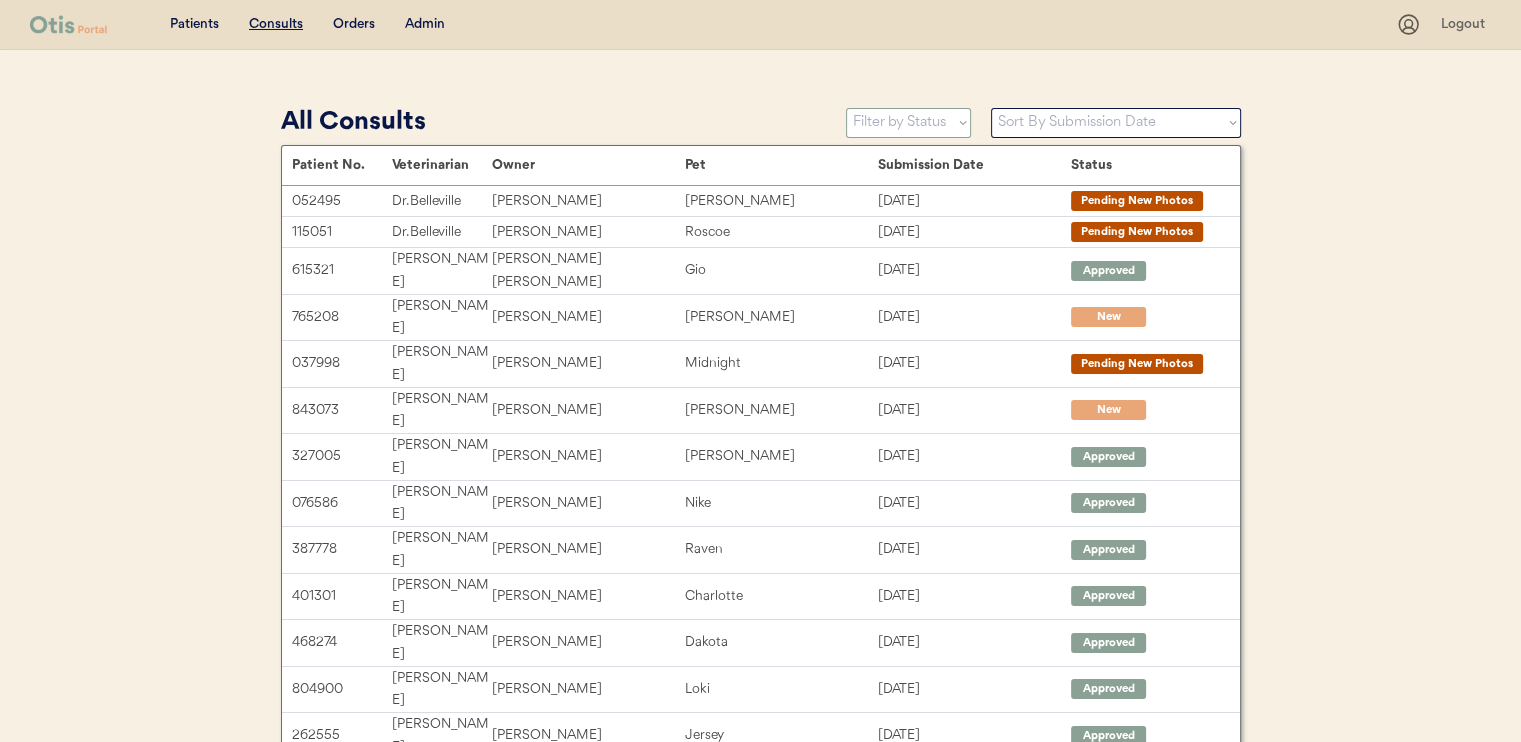 click on "Filter by Status Pending Photos Under Review Pending Video Call Video Call Scheduled Pending New Photos Approved Rejected Canceled" at bounding box center [908, 123] 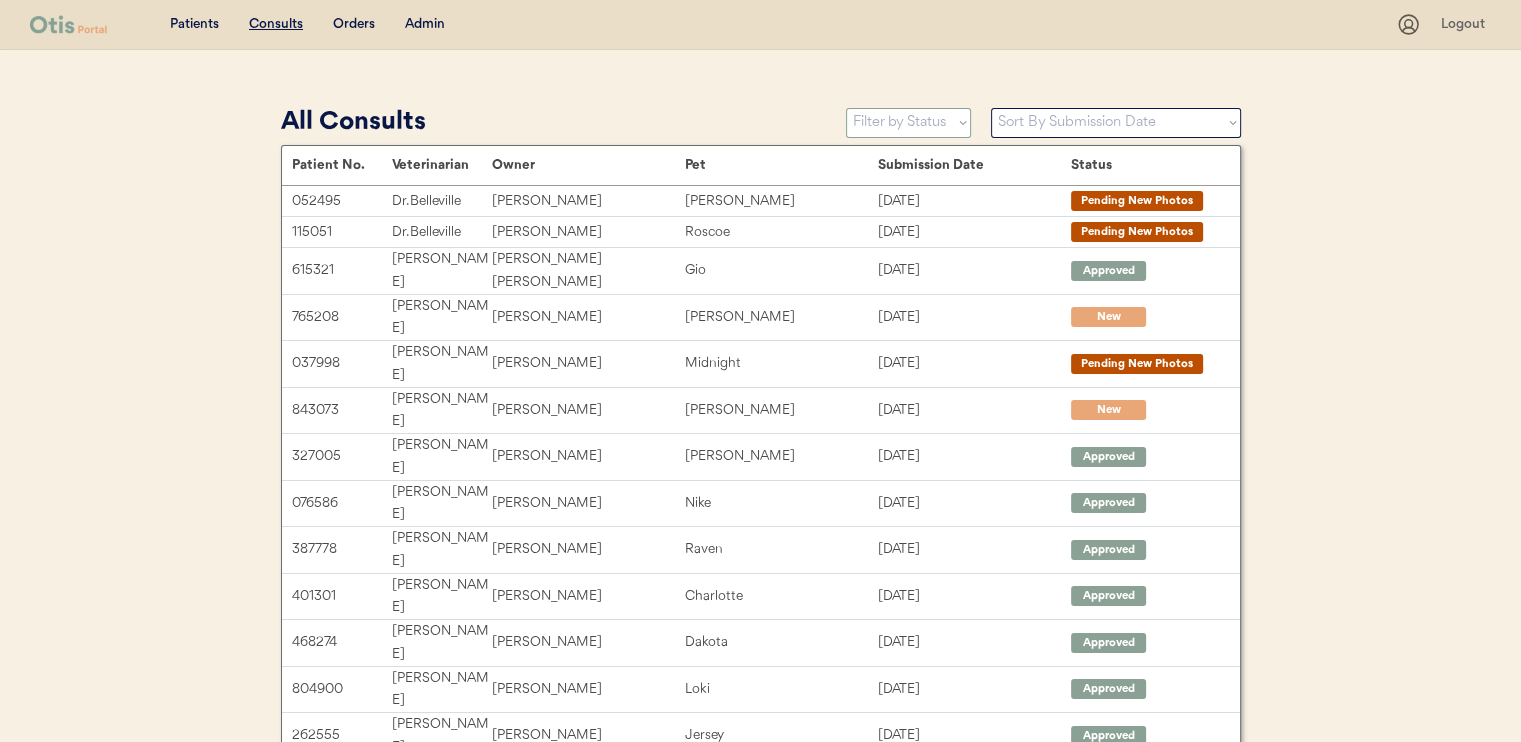 click on "Sort By Submission Date Submission Date (Newest → Oldest) Submission Date (Oldest → Newest)" at bounding box center [1116, 123] 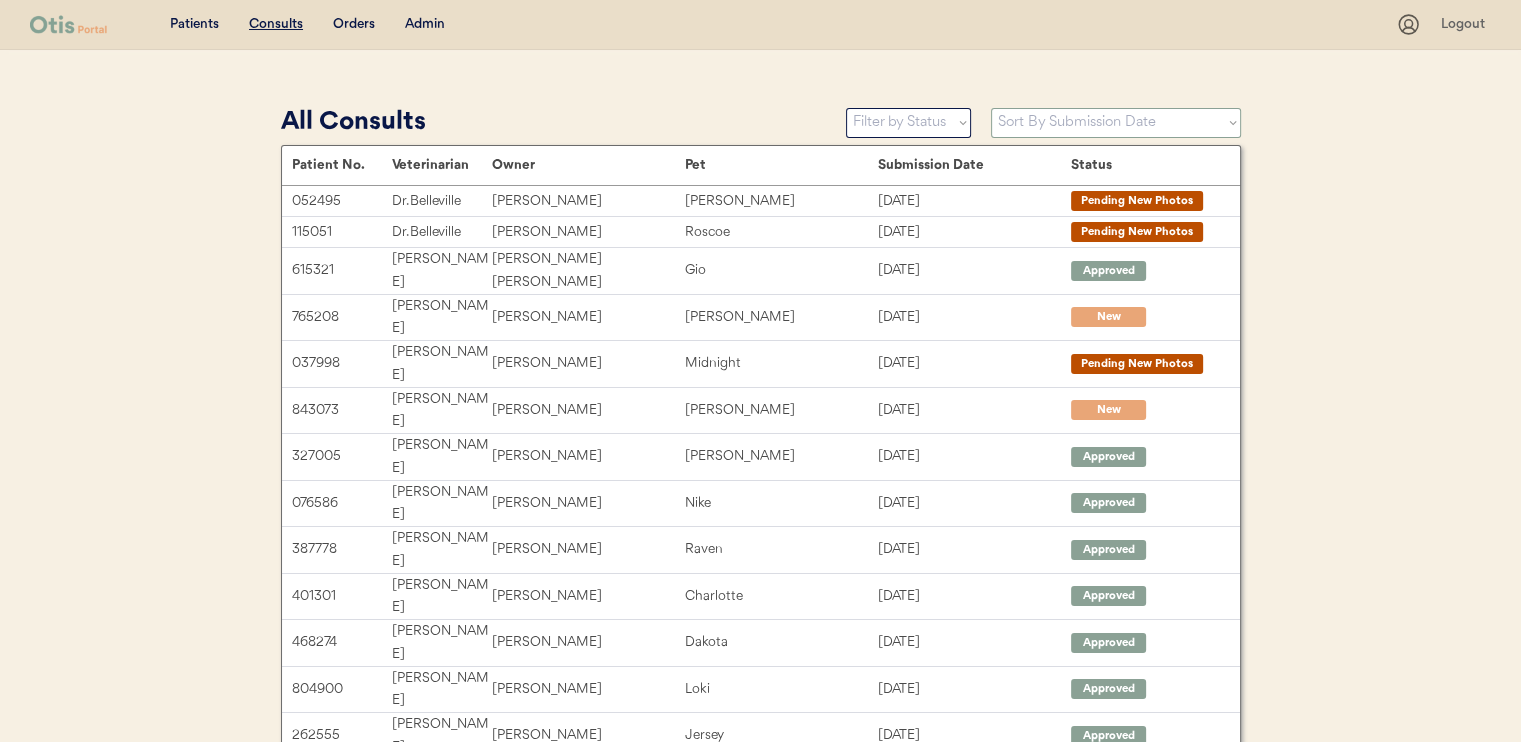 click on "Sort By Submission Date Submission Date (Newest → Oldest) Submission Date (Oldest → Newest)" at bounding box center [1116, 123] 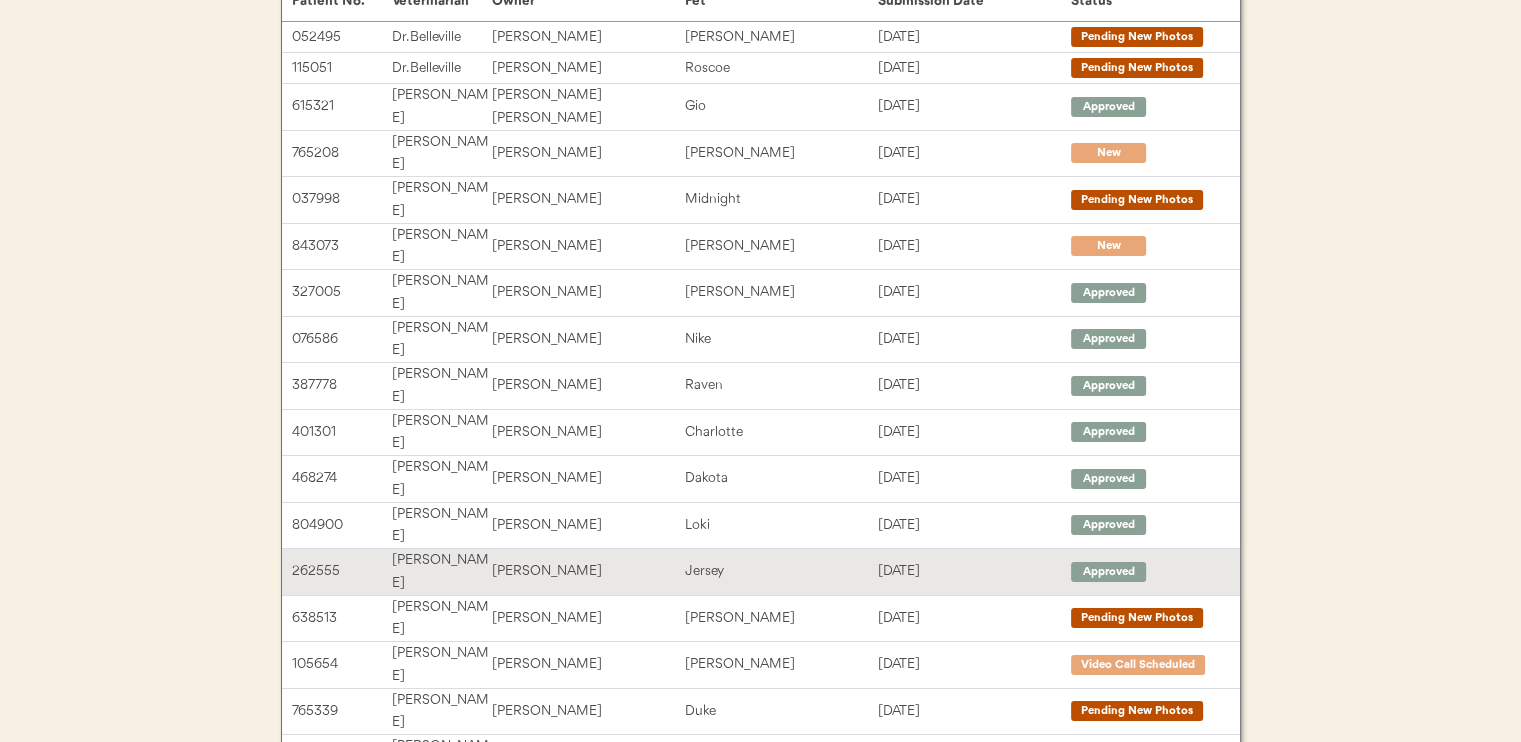 scroll, scrollTop: 308, scrollLeft: 0, axis: vertical 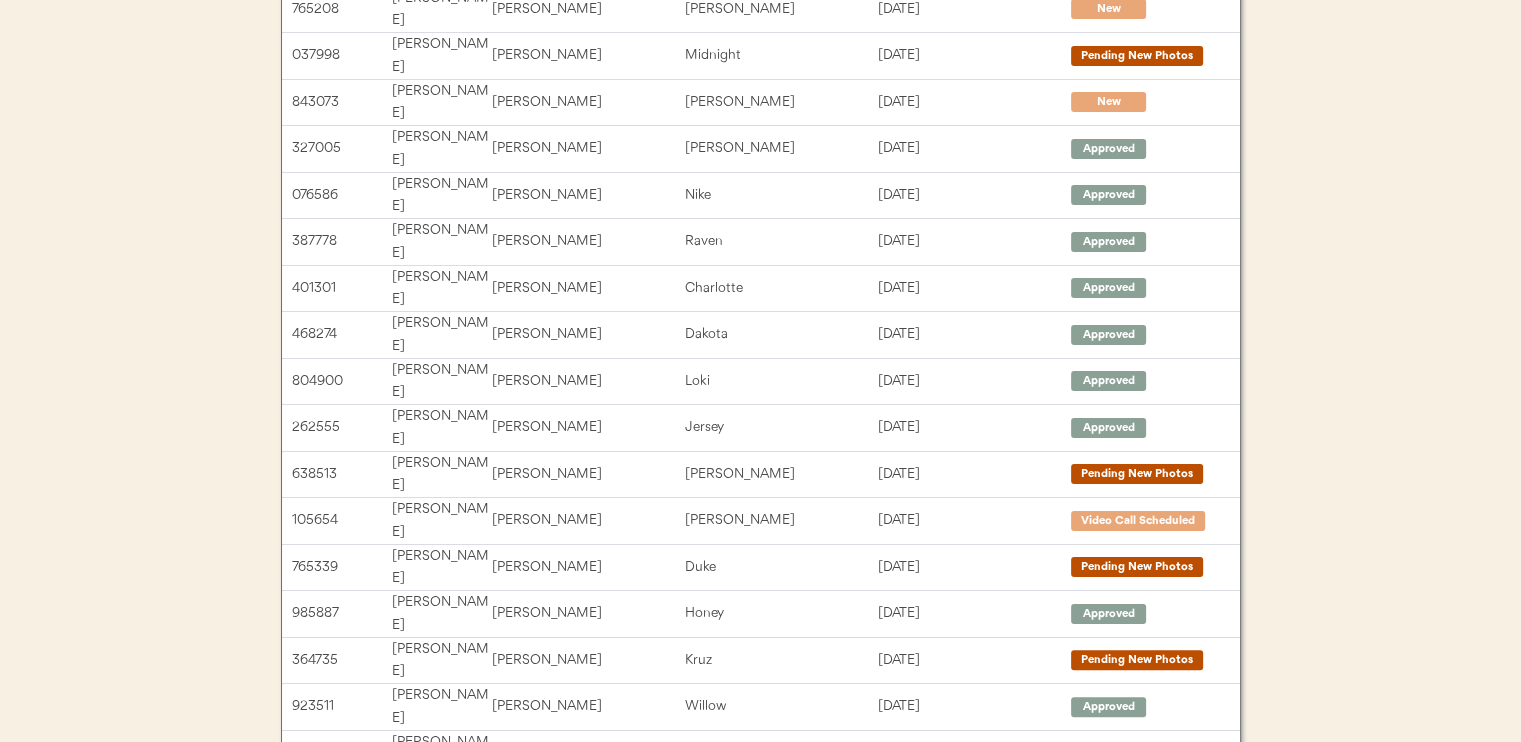 click on "← Previous" at bounding box center [611, 1055] 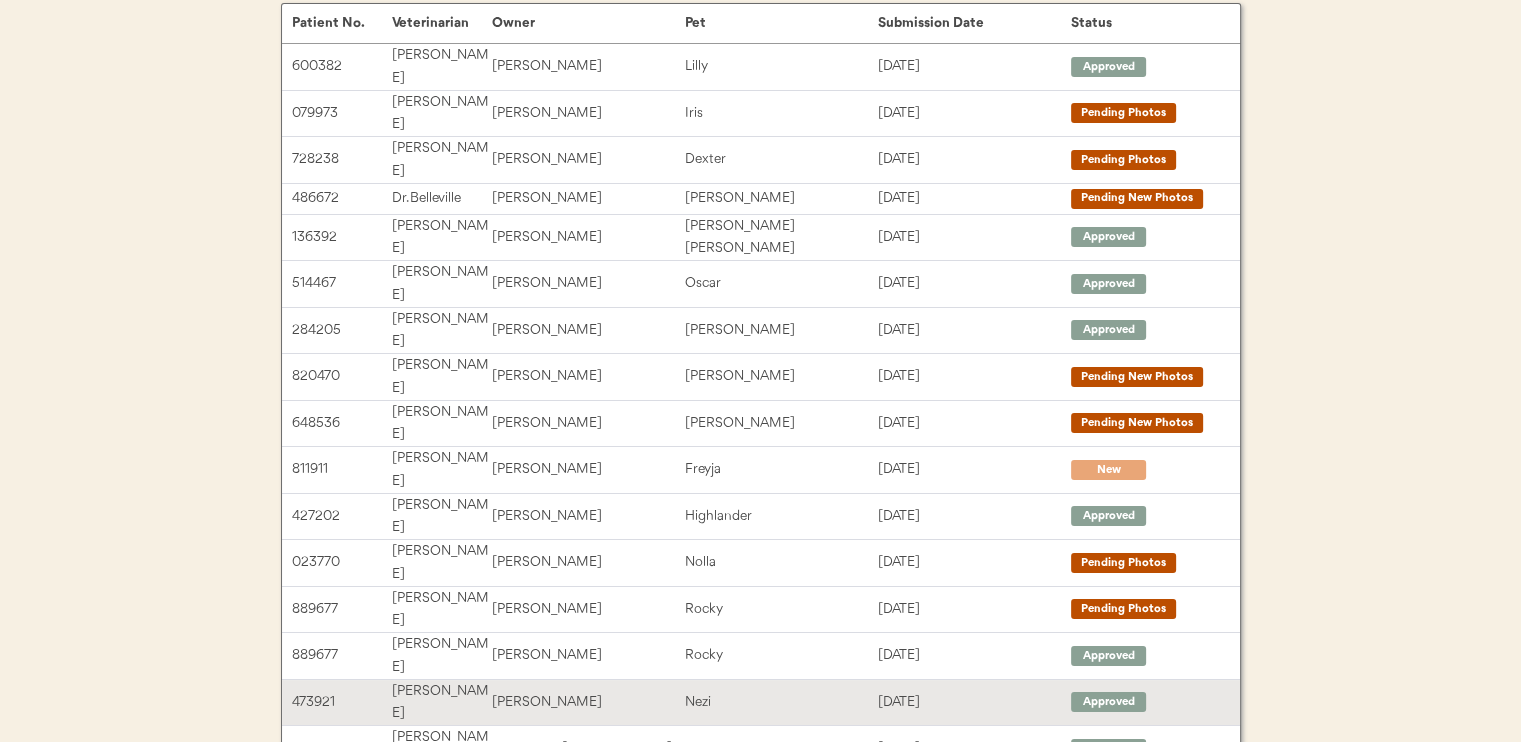 scroll, scrollTop: 308, scrollLeft: 0, axis: vertical 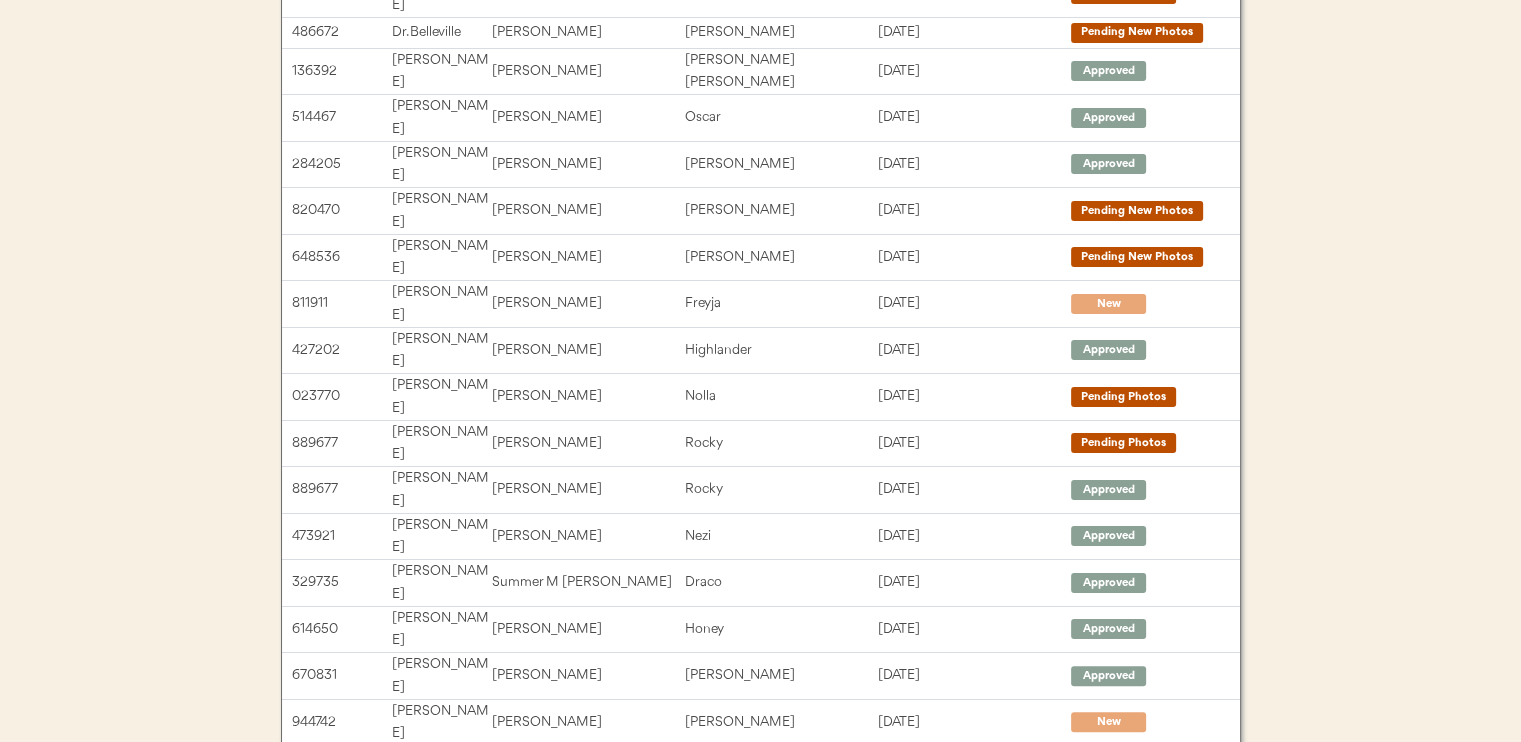 click on "← Previous" at bounding box center [611, 1071] 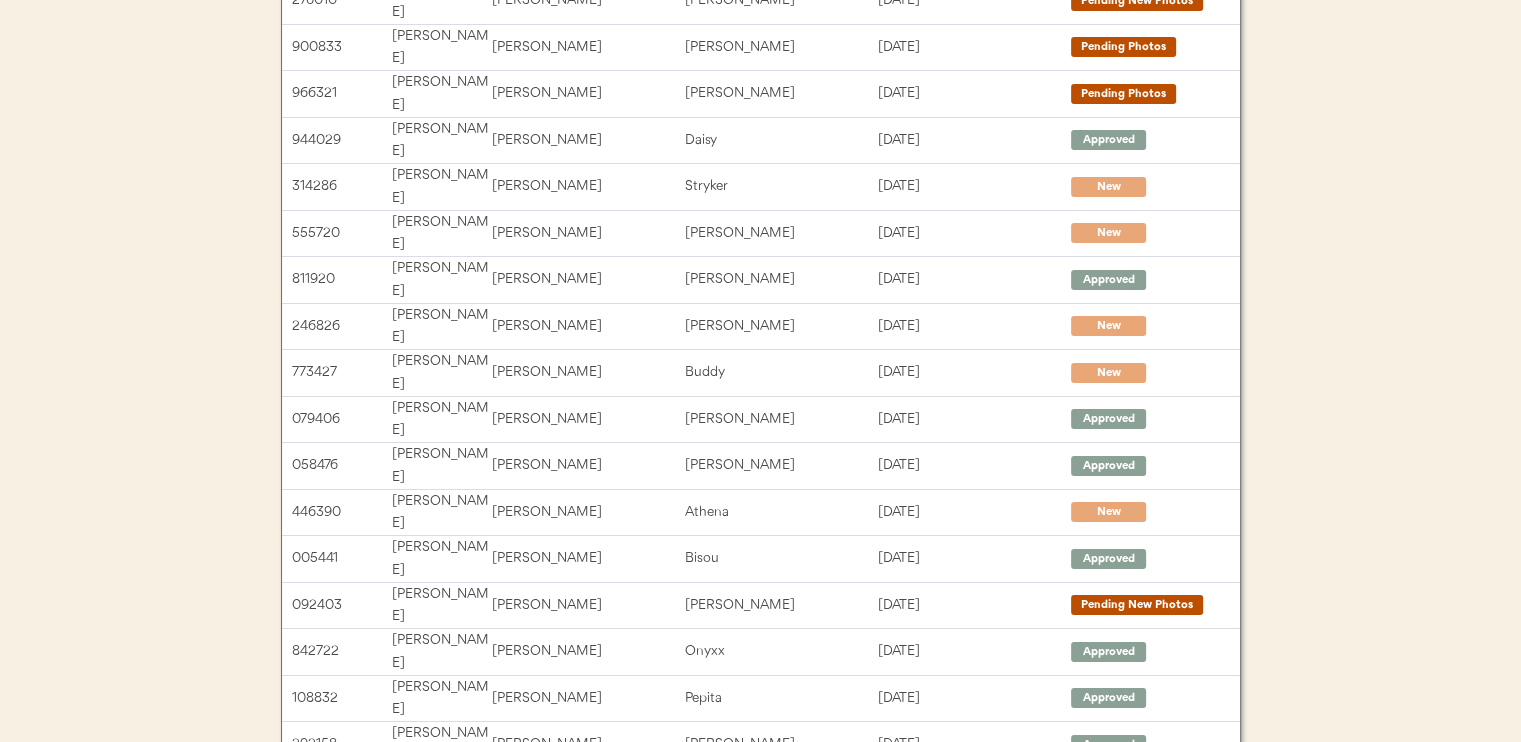 scroll, scrollTop: 108, scrollLeft: 0, axis: vertical 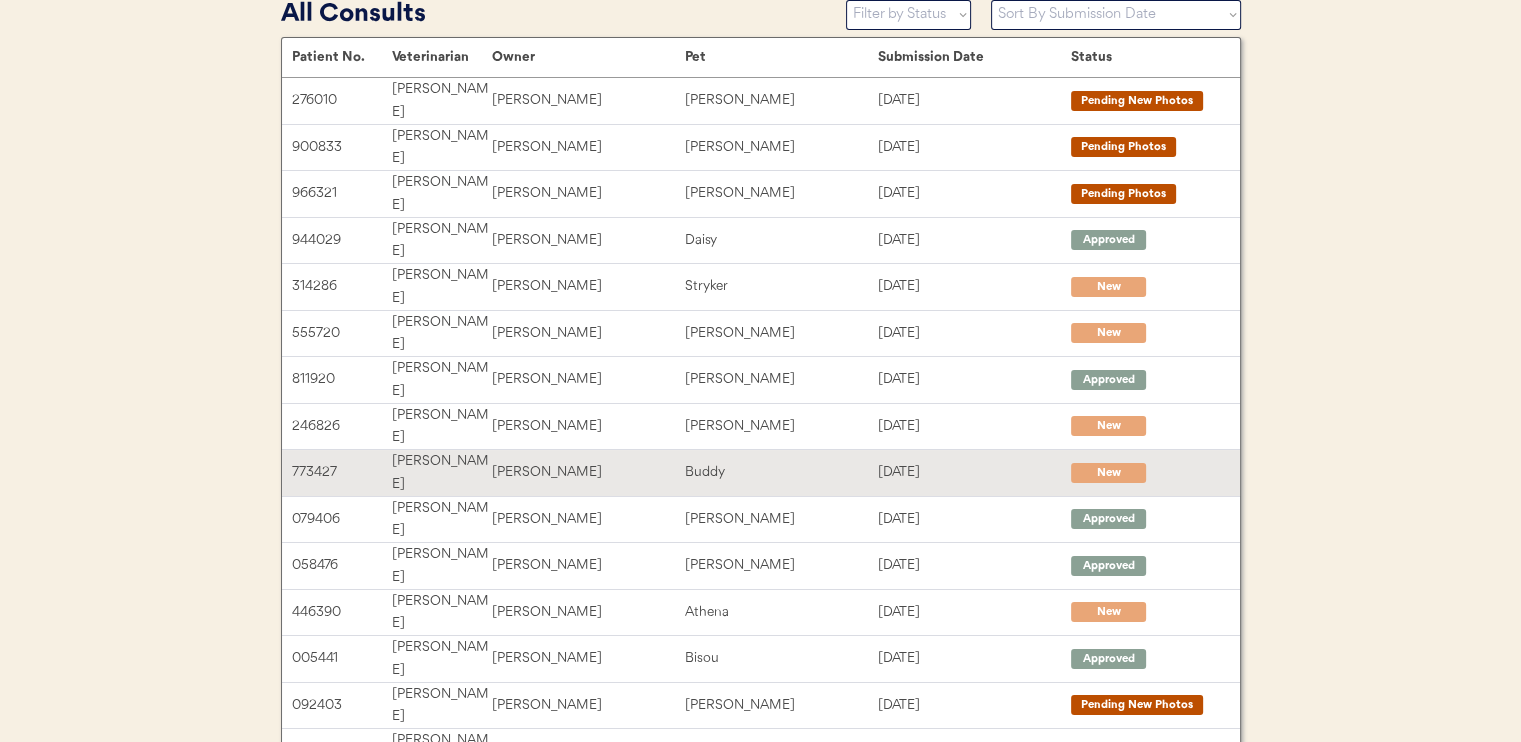 click on "Buddy" at bounding box center (781, 472) 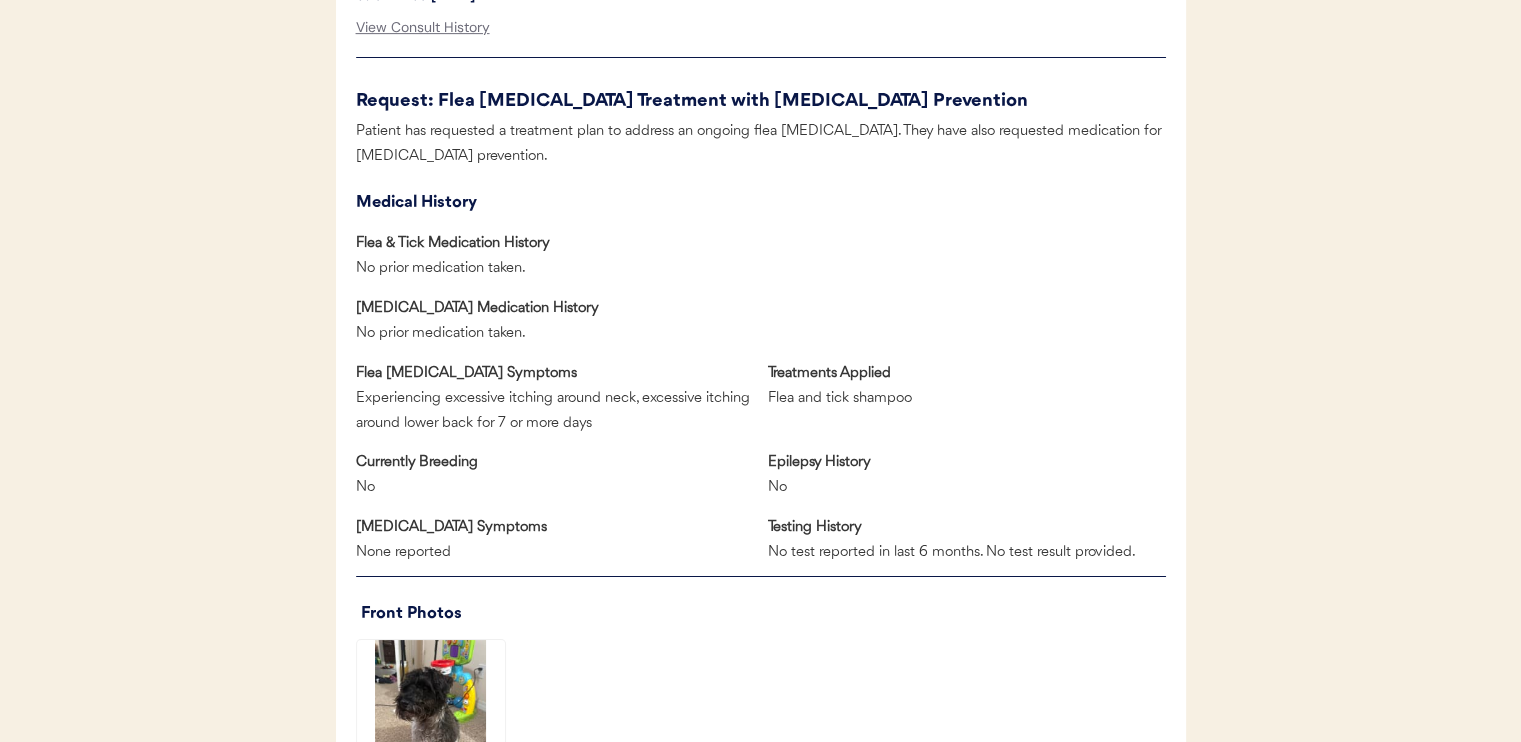 scroll, scrollTop: 1001, scrollLeft: 0, axis: vertical 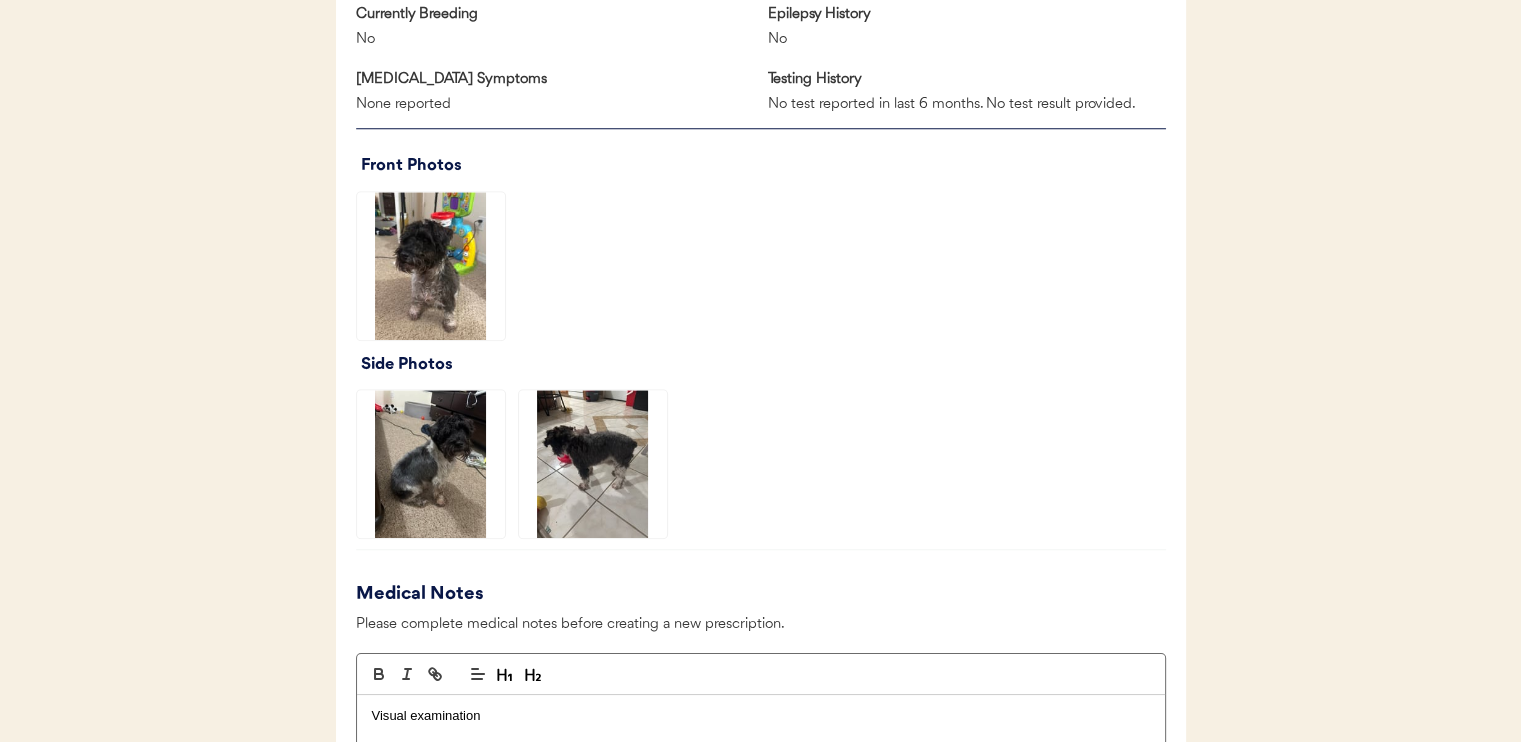 click 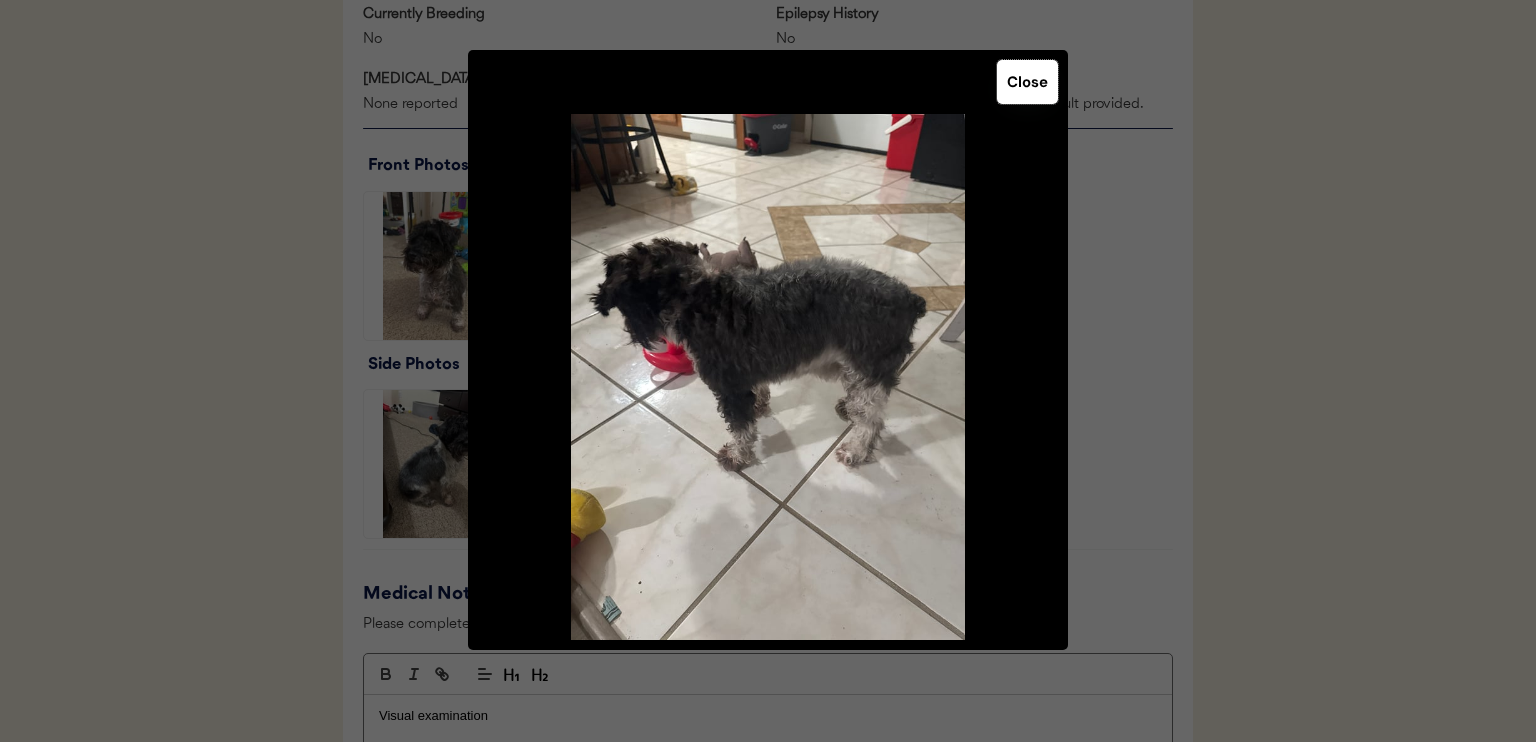 click on "Close" at bounding box center (1027, 82) 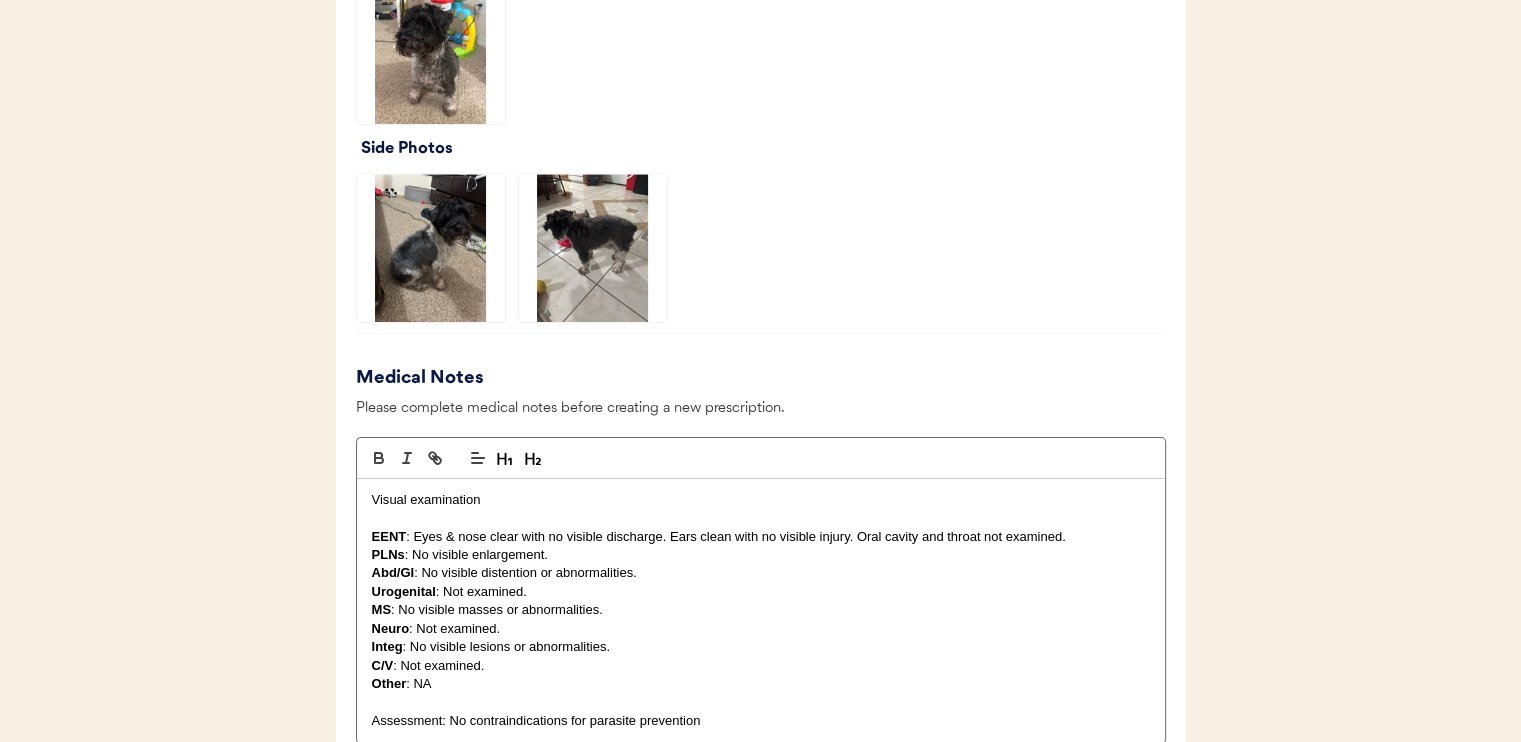 scroll, scrollTop: 1600, scrollLeft: 0, axis: vertical 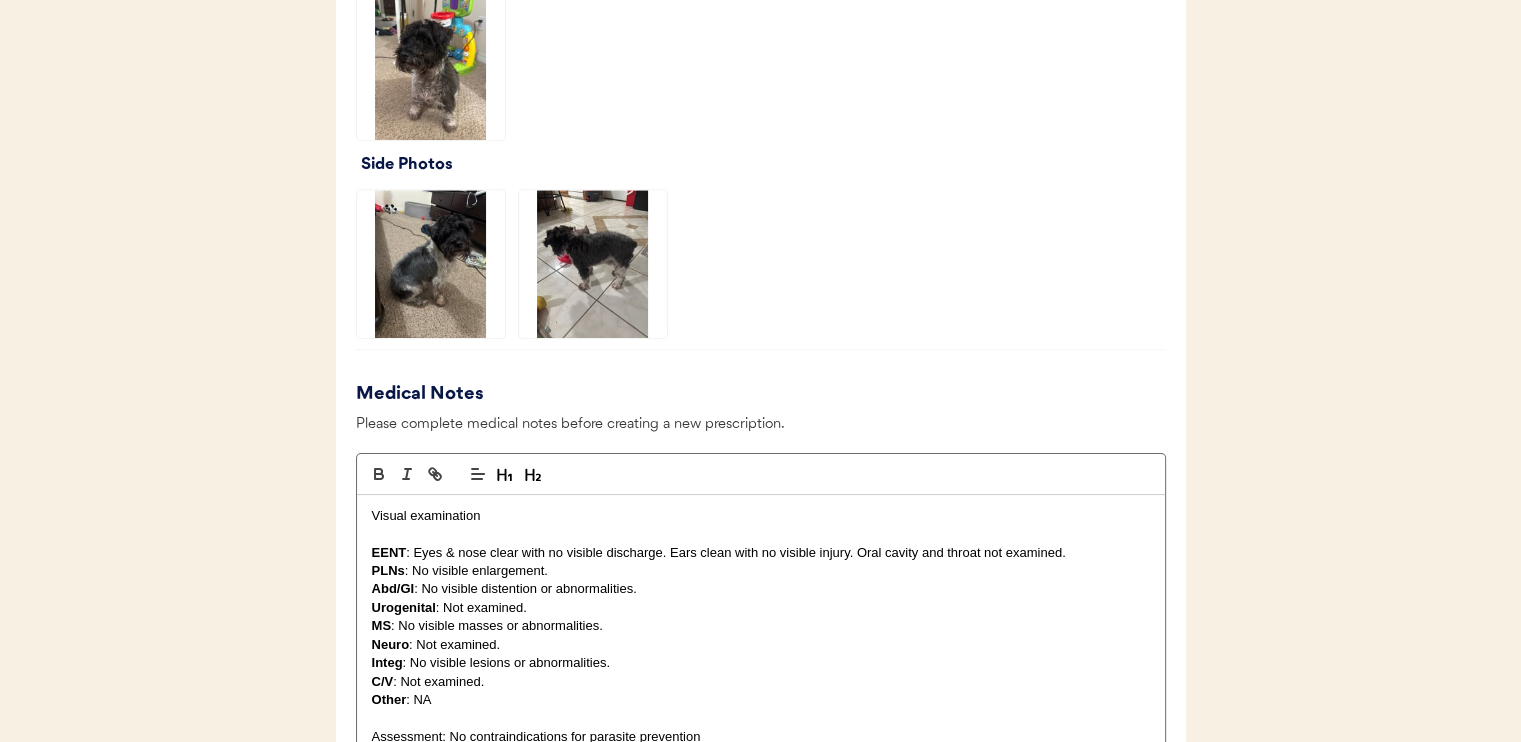 click 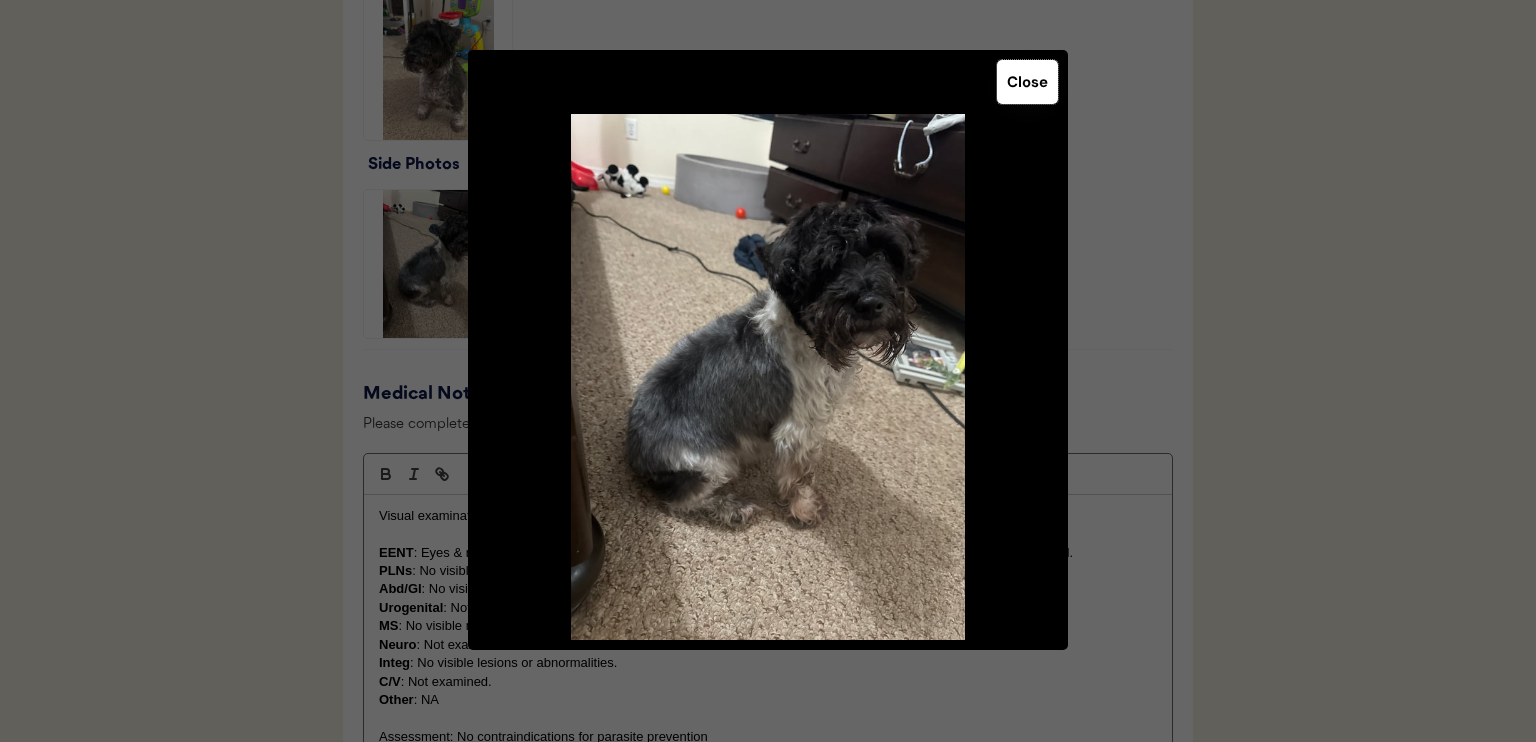 click on "Close" at bounding box center (1027, 82) 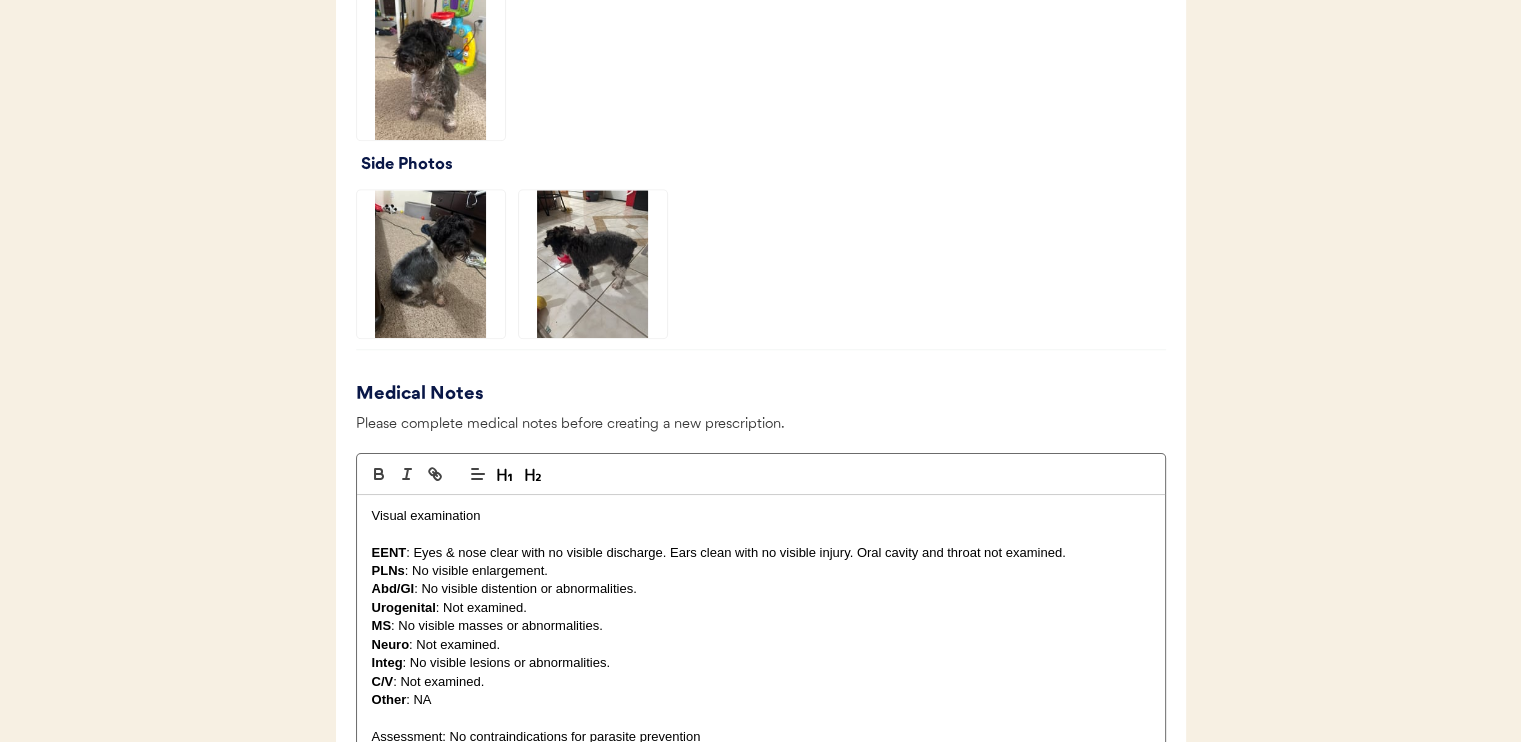 click 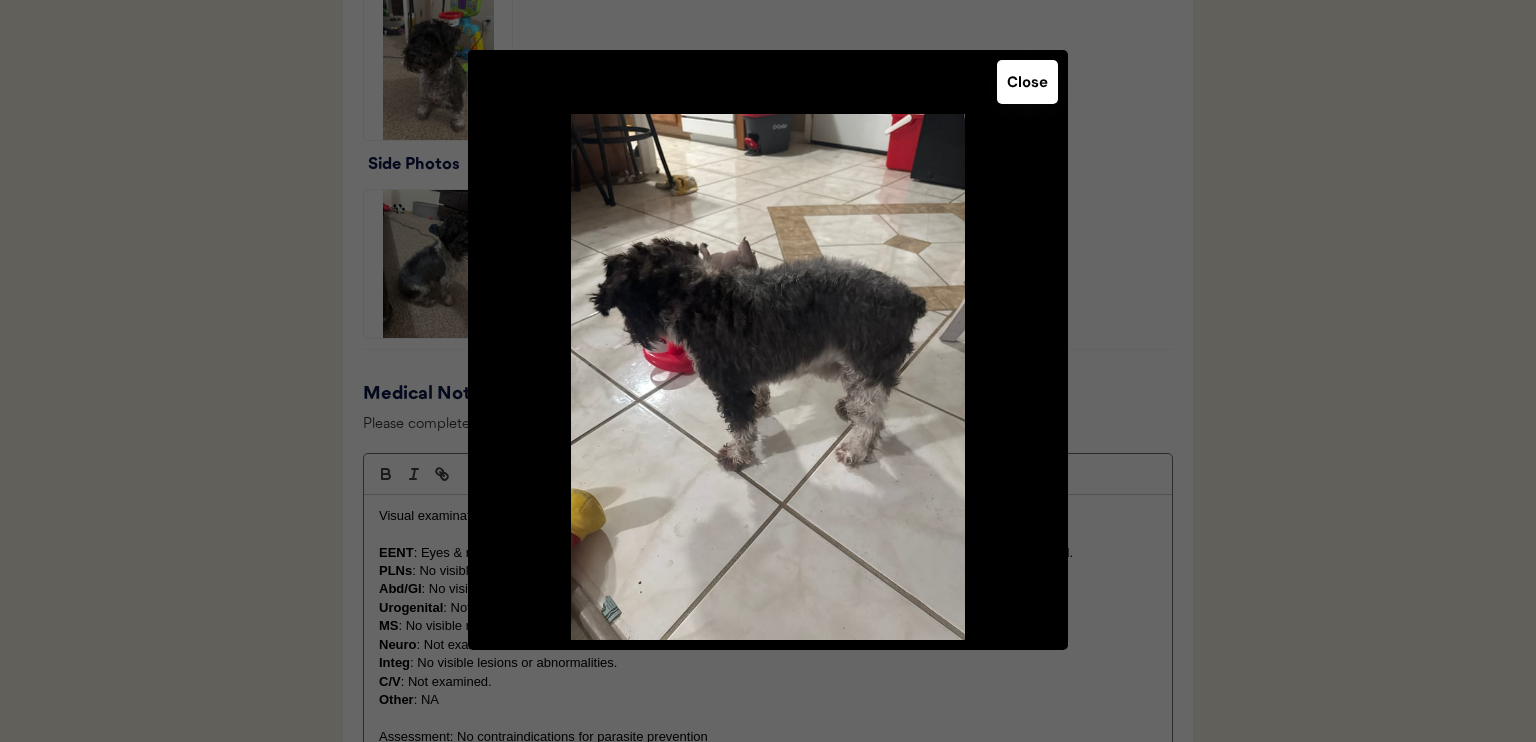 click on "Close" at bounding box center (768, 350) 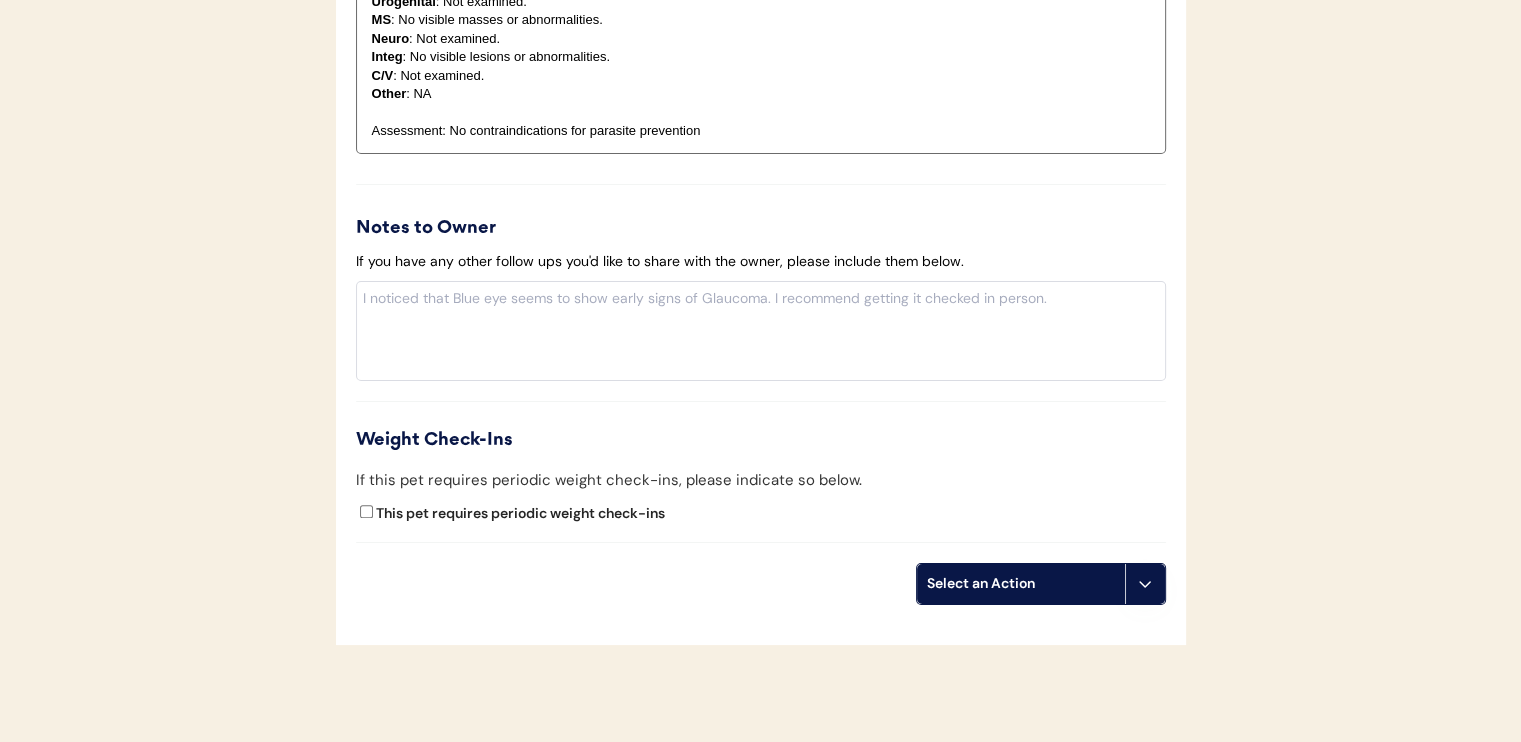 scroll, scrollTop: 2306, scrollLeft: 0, axis: vertical 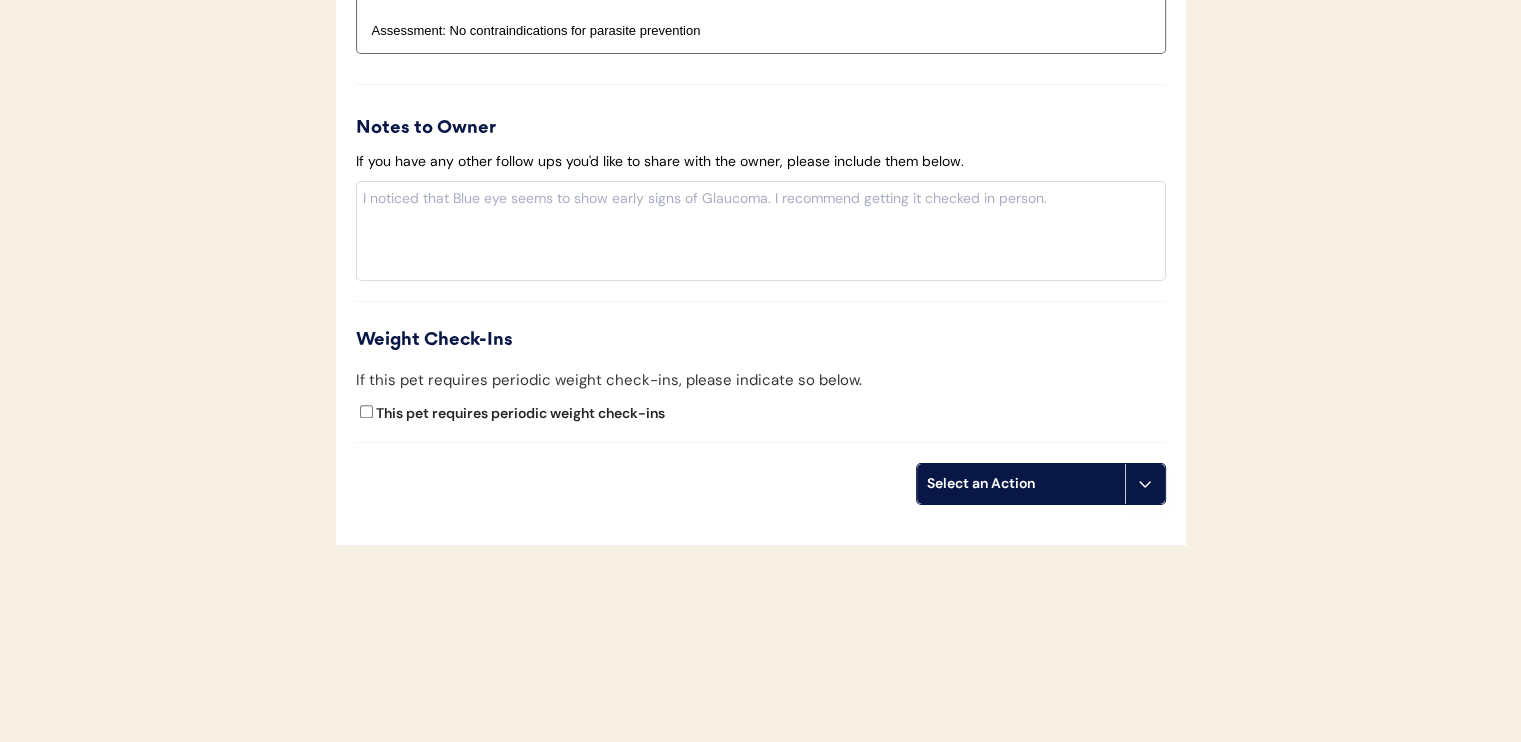 click on "Select an Action" at bounding box center (1021, 484) 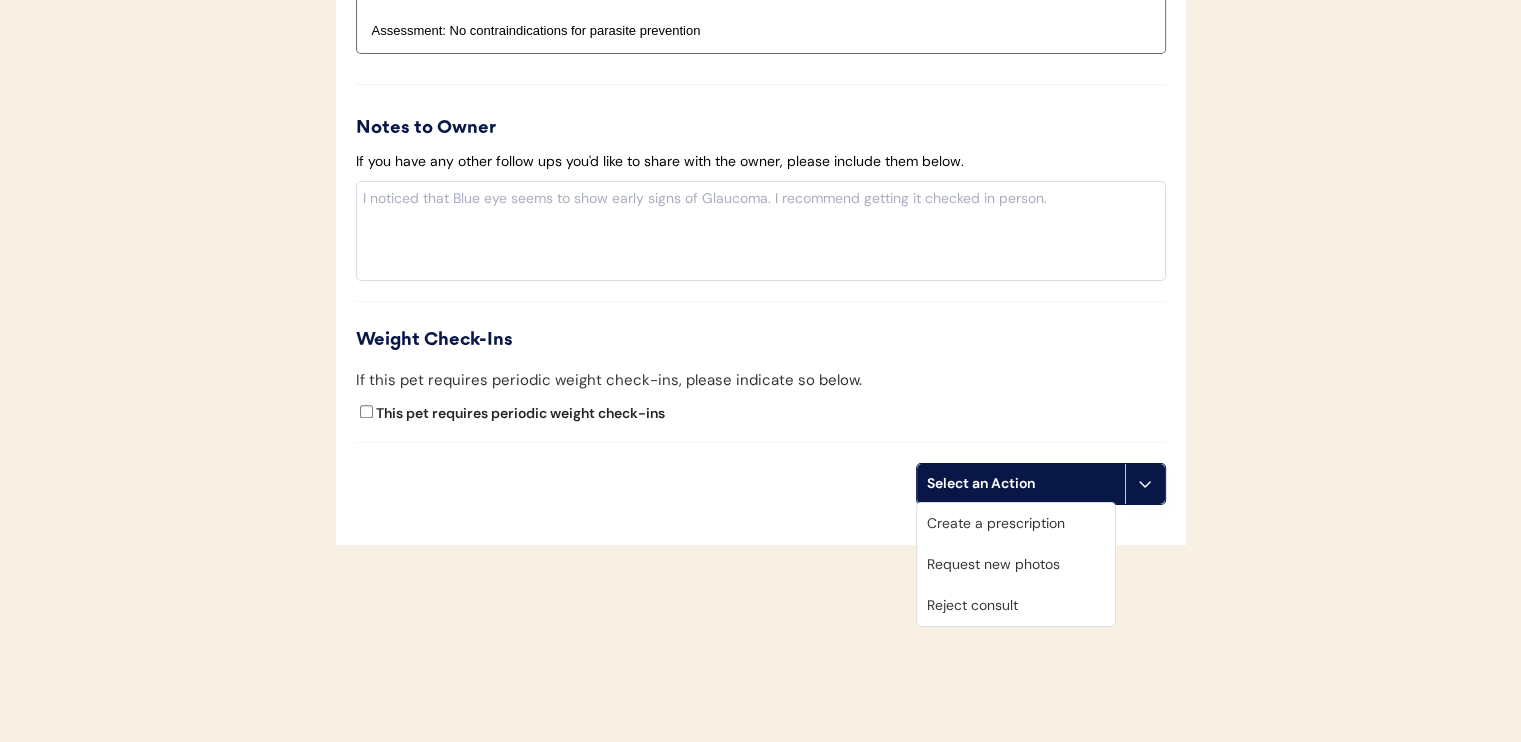 click on "Create a prescription" at bounding box center (1016, 523) 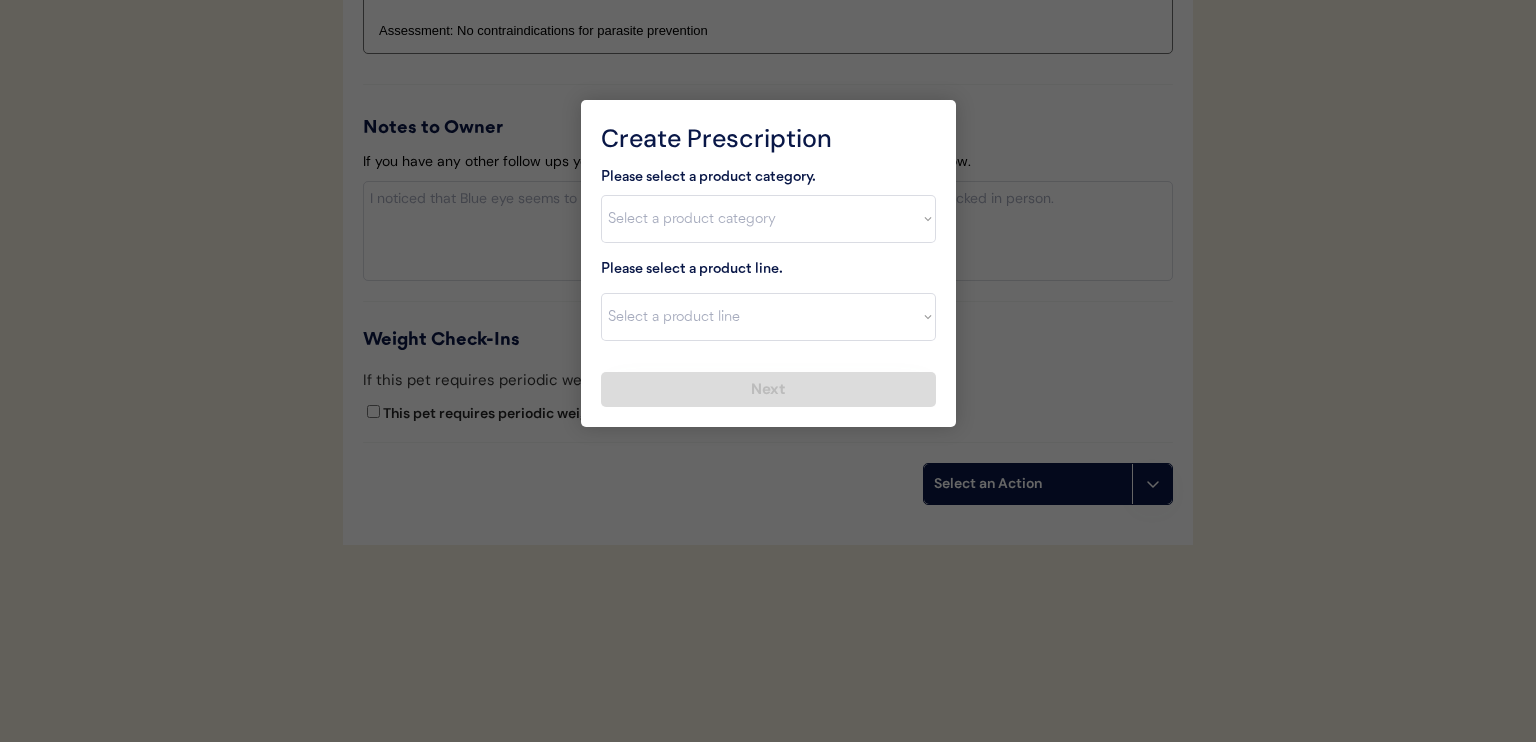 click at bounding box center (768, 371) 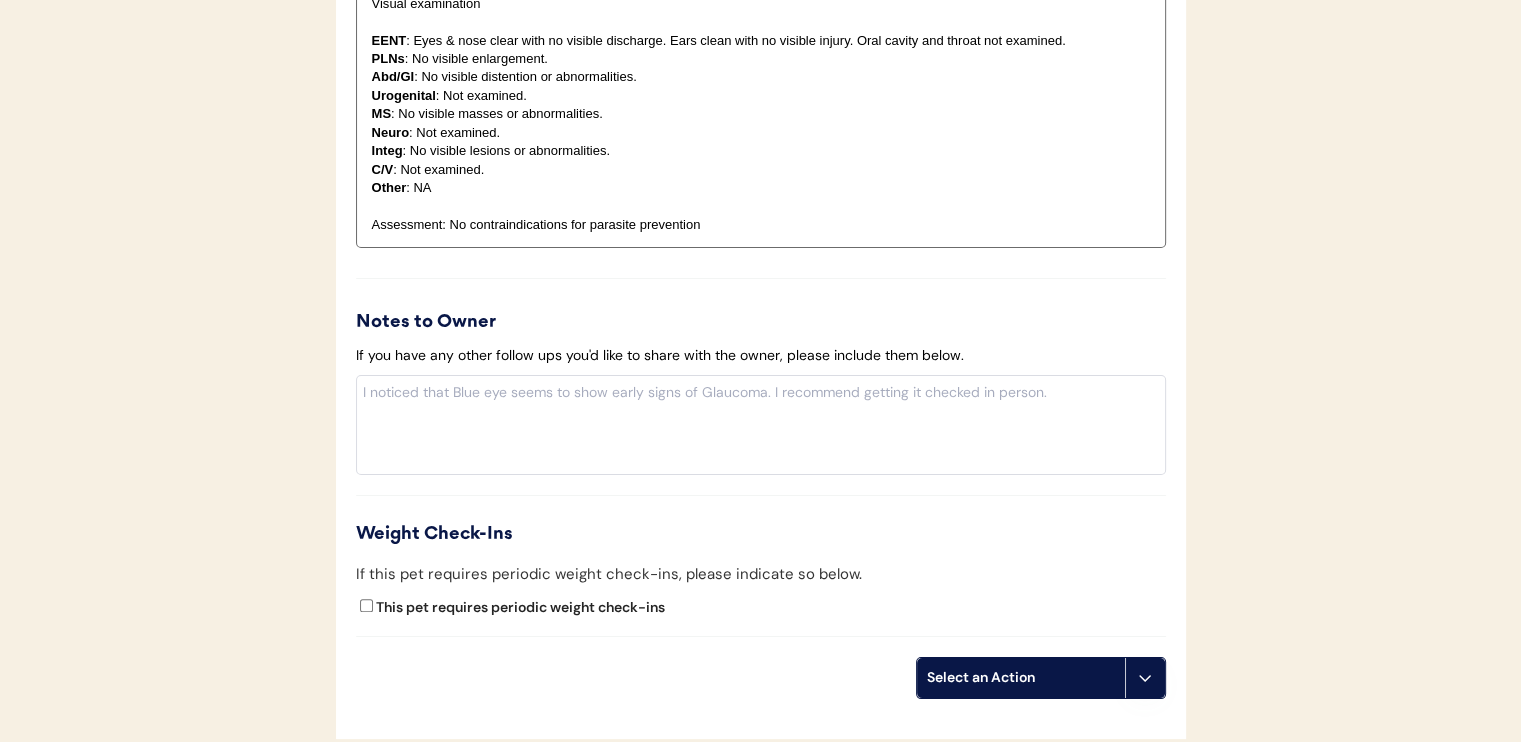 scroll, scrollTop: 2306, scrollLeft: 0, axis: vertical 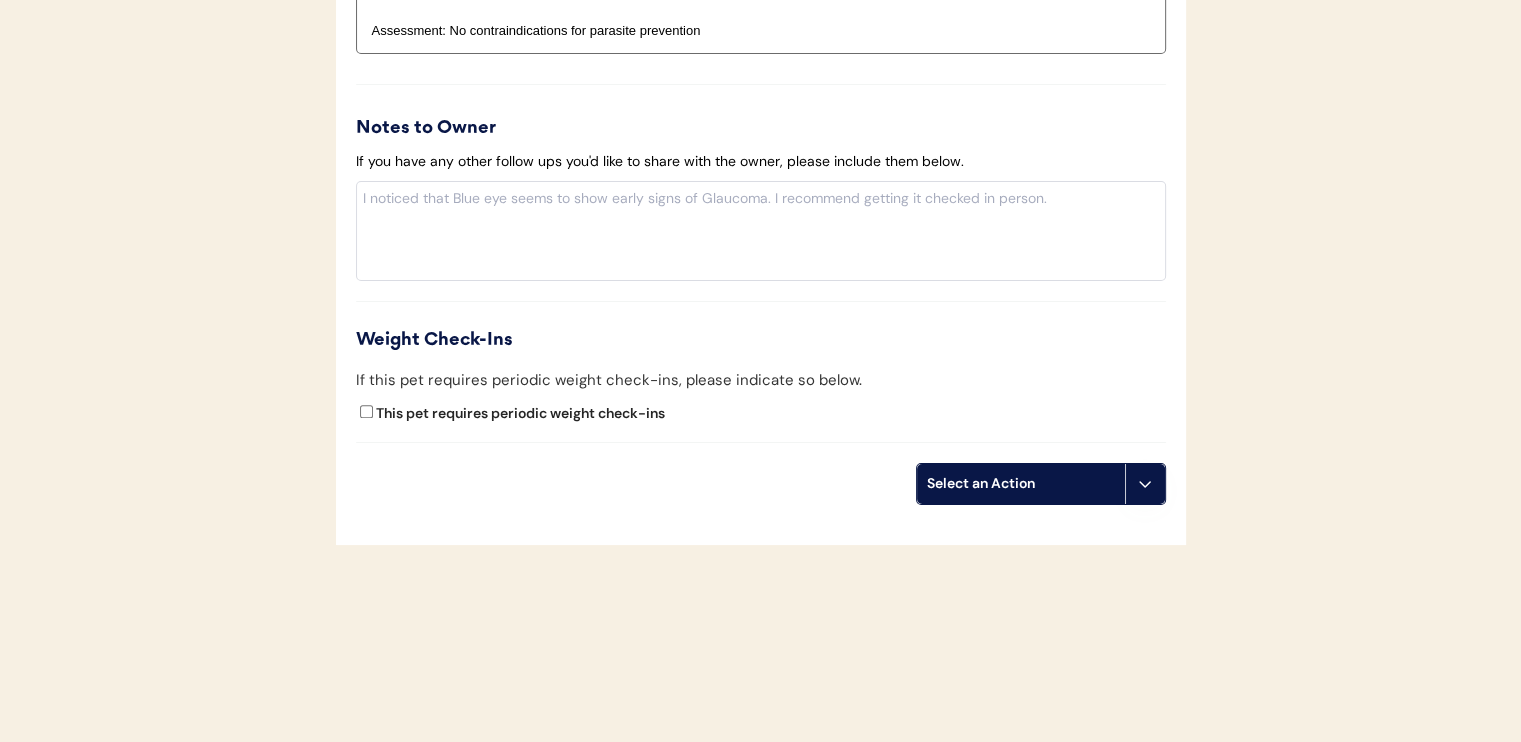 click on "Select an Action" at bounding box center (1021, 484) 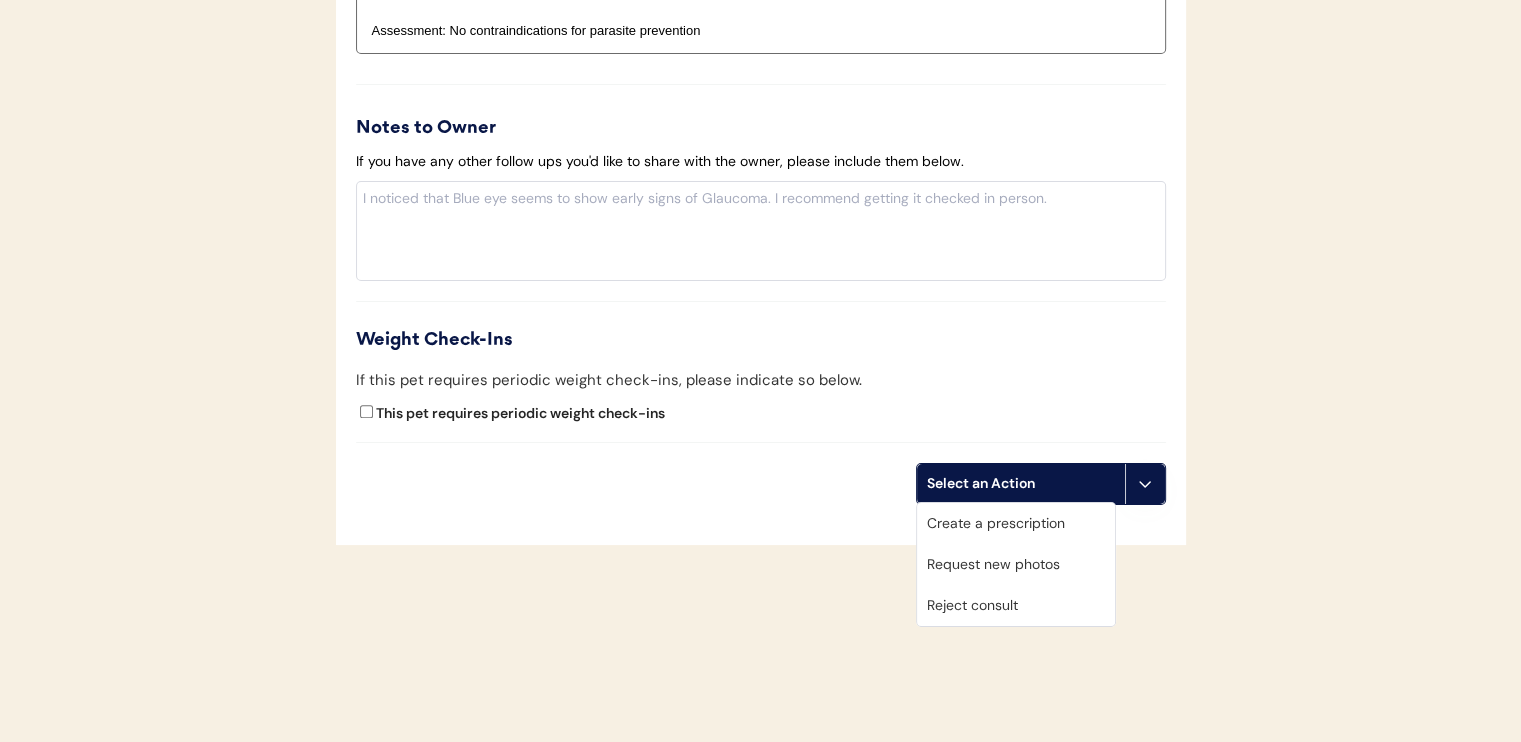click on "Create a prescription" at bounding box center (1016, 523) 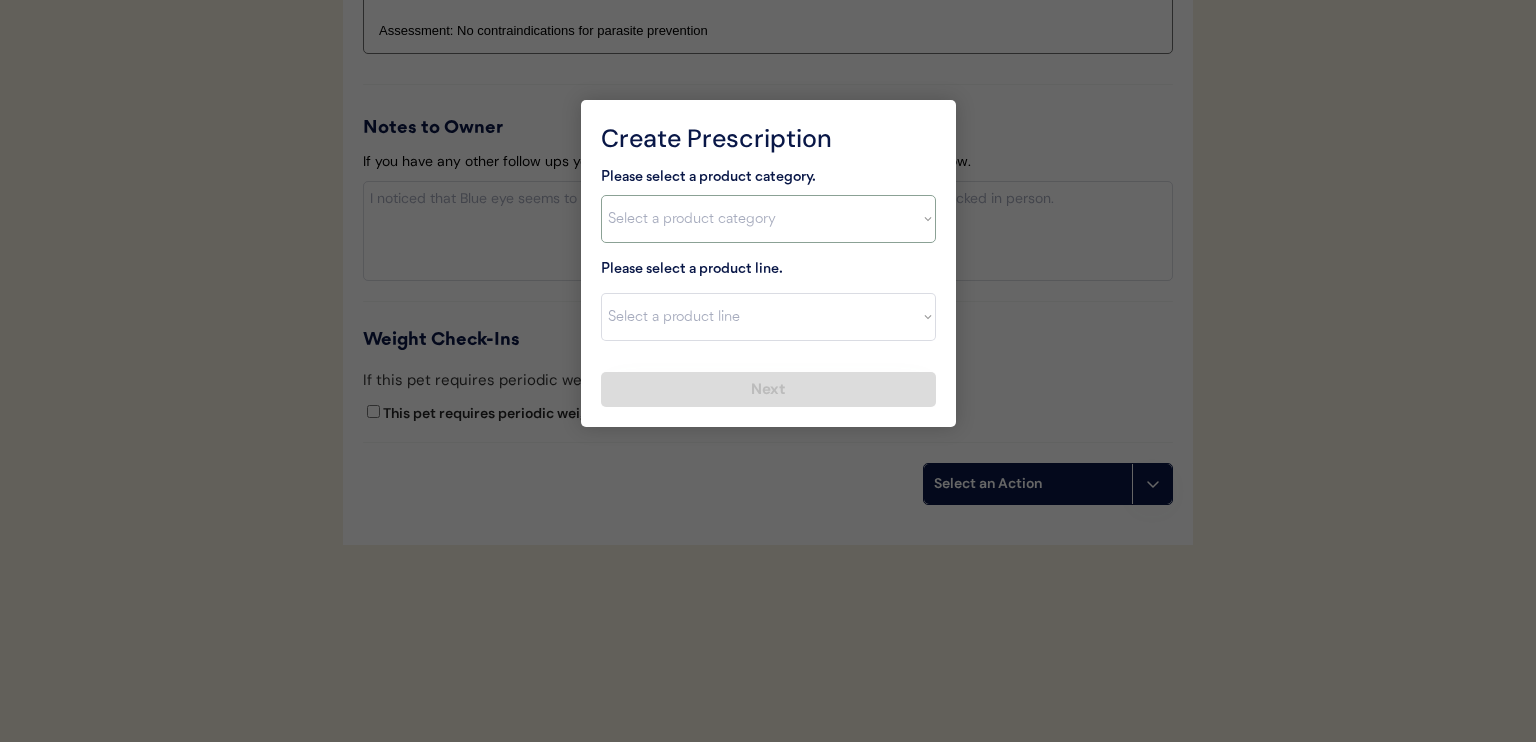 click on "Select a product category Allergies Antibiotics Anxiety Combo Parasite Prevention Flea & Tick Heartworm" at bounding box center (768, 219) 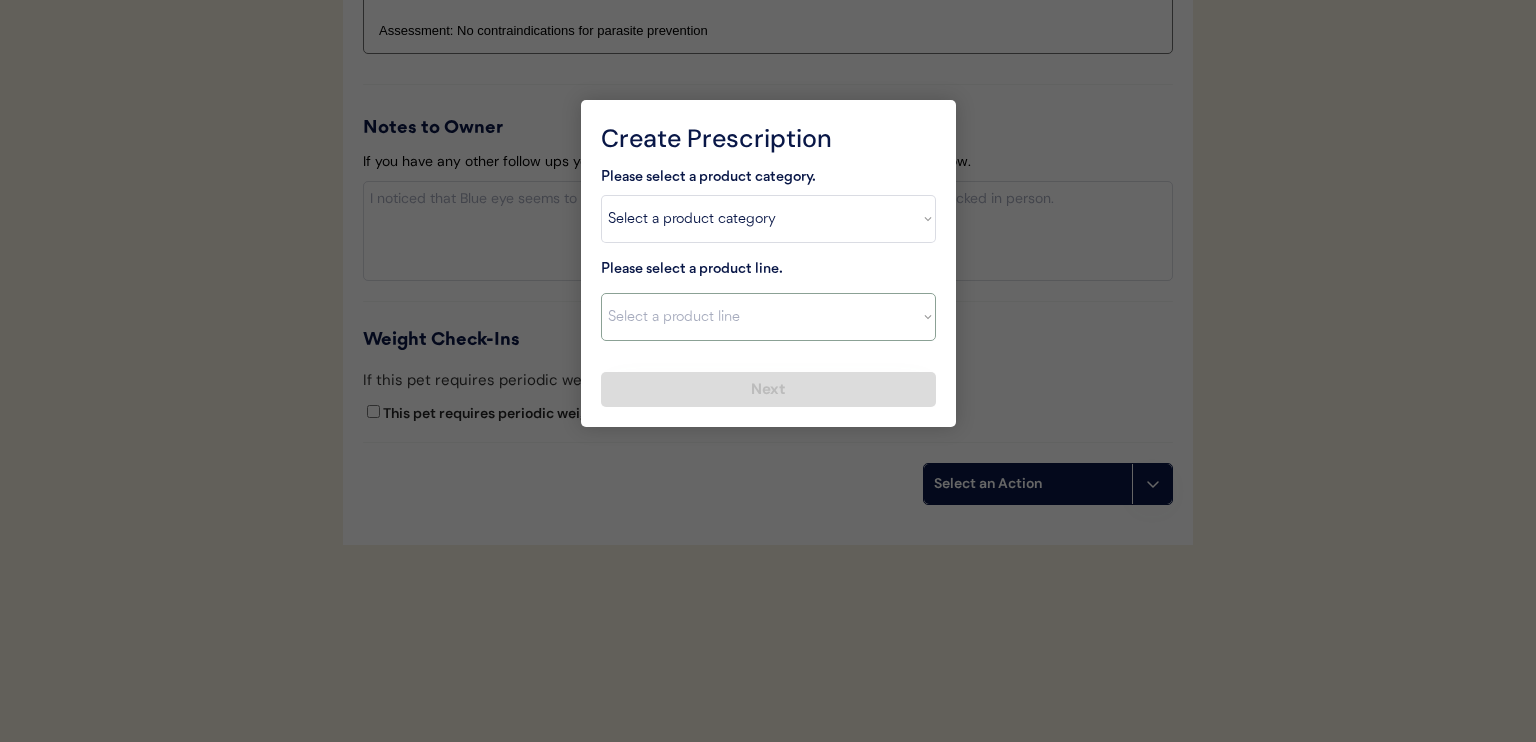 click on "Select a product line" at bounding box center (768, 317) 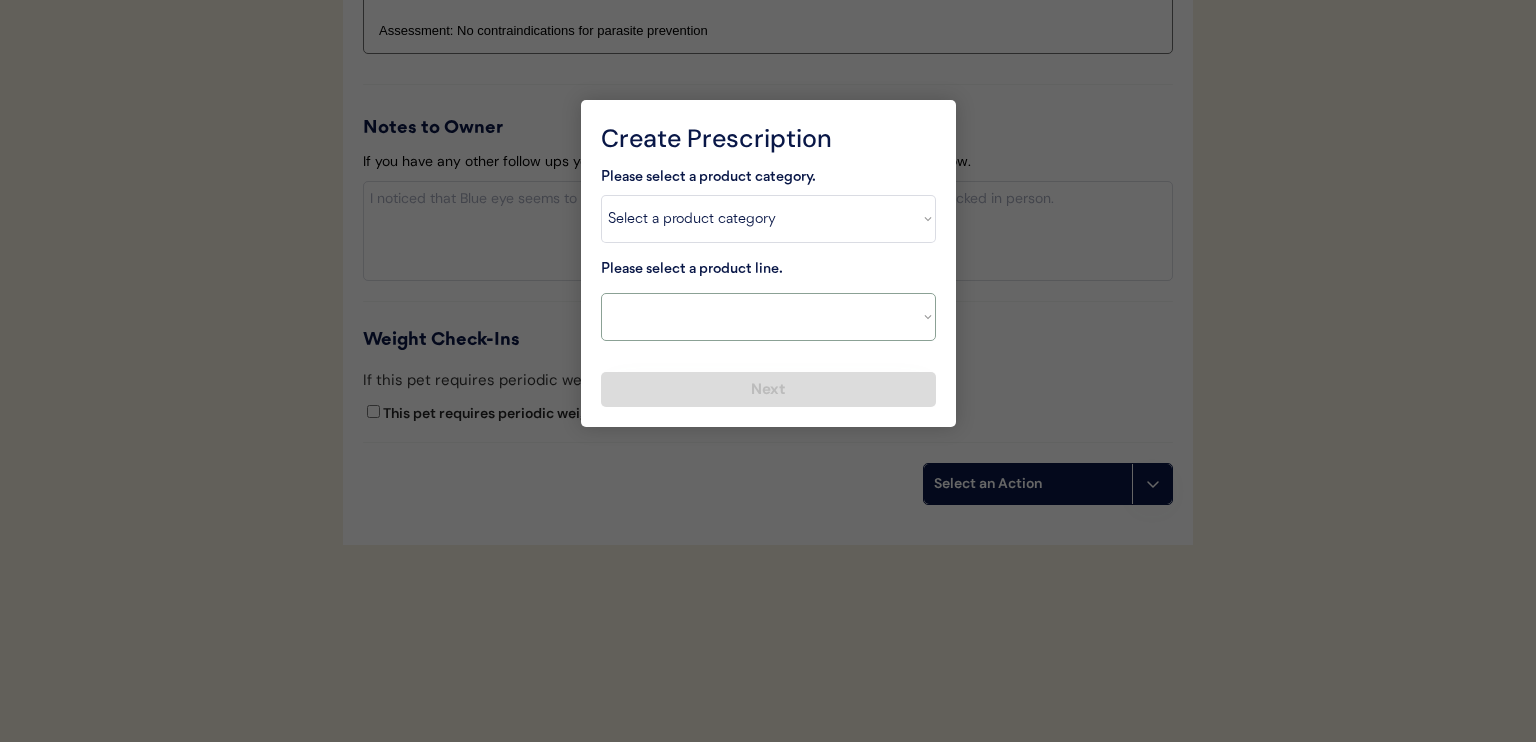 click on "Select a product line" at bounding box center (768, 317) 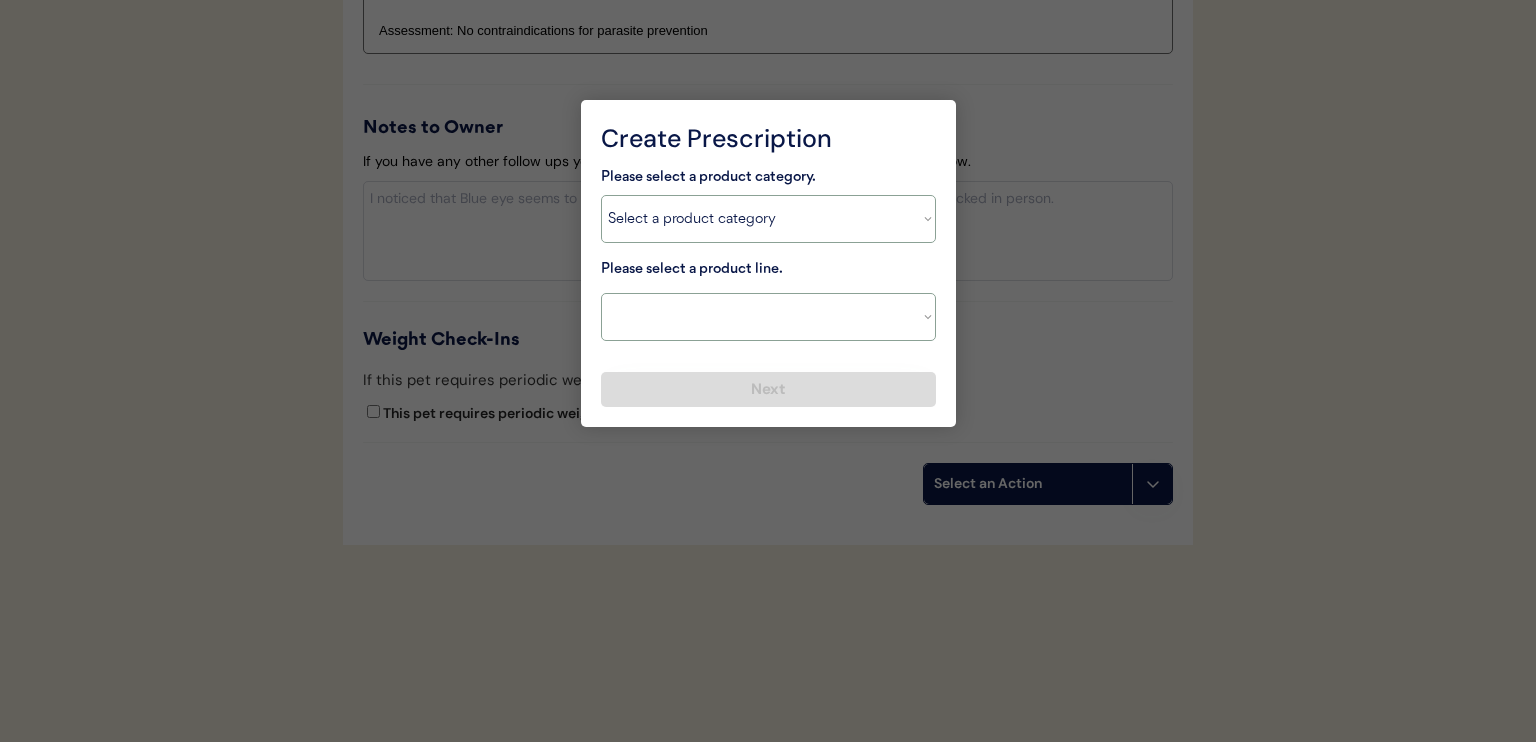click on "Select a product category Allergies Antibiotics Anxiety Combo Parasite Prevention Flea & Tick Heartworm" at bounding box center [768, 219] 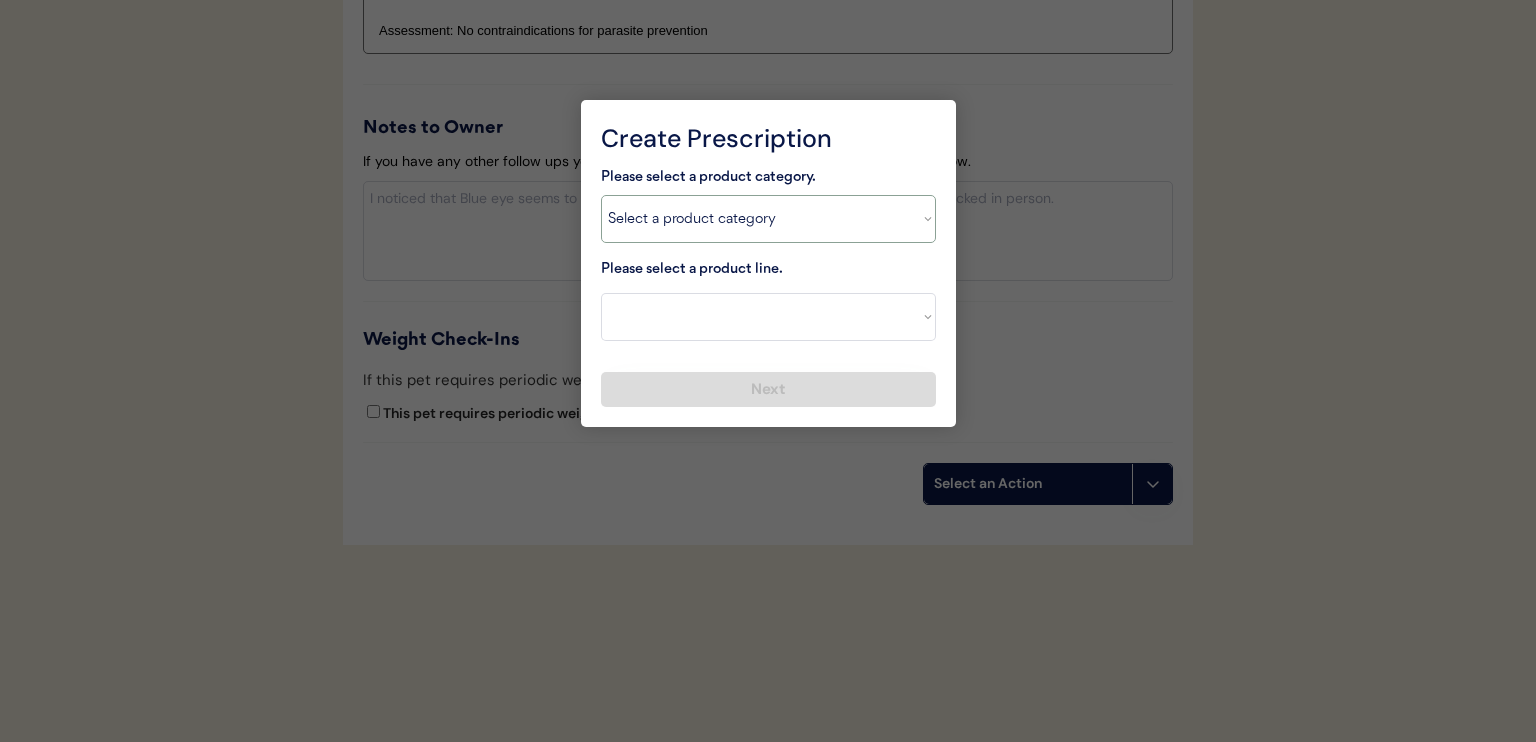 click on "Select a product category Allergies Antibiotics Anxiety Combo Parasite Prevention Flea & Tick Heartworm" at bounding box center [768, 219] 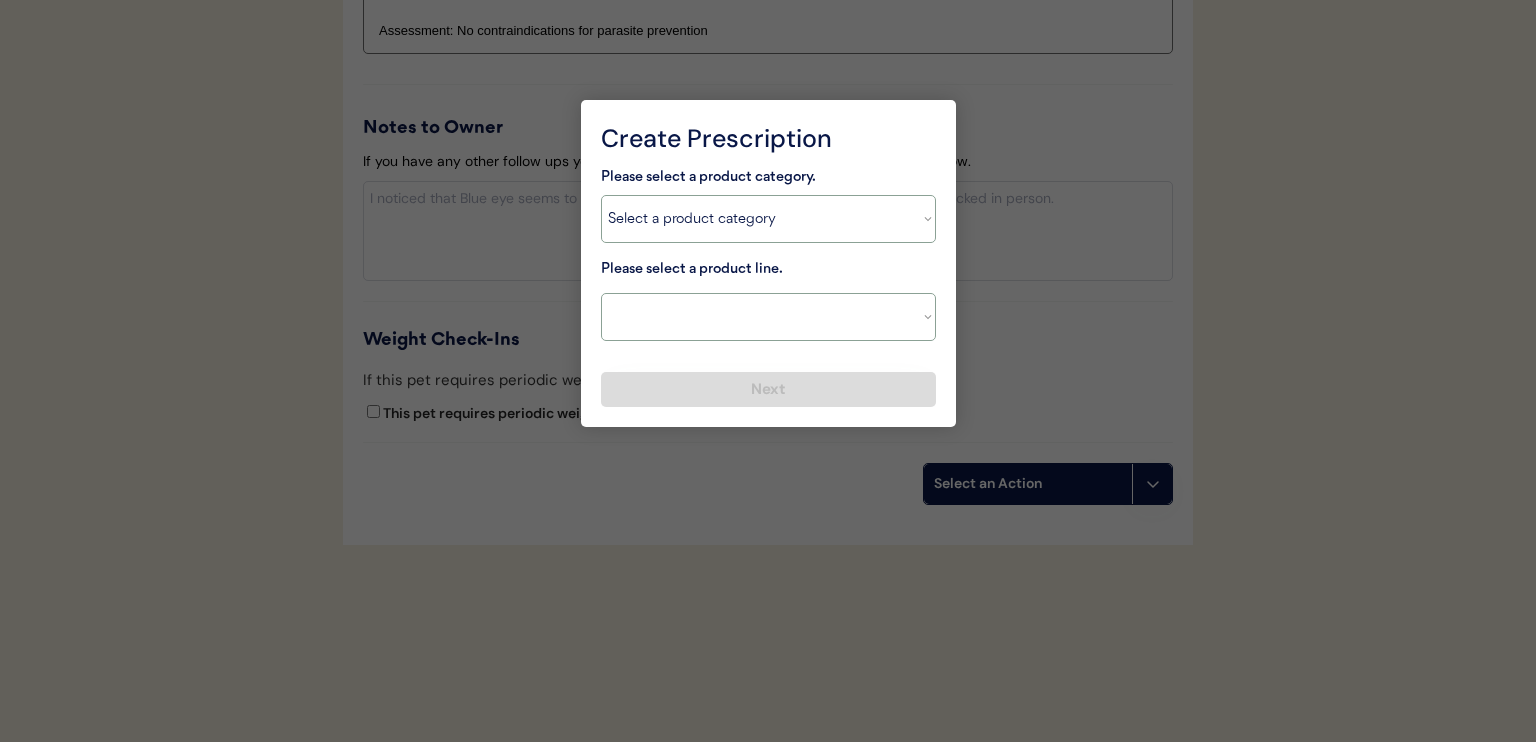 click on "Select a product line Advantage Multi for Dogs Credelio Quattro NexGard Plus NexGard Plus (3 Month) NexGard Plus (6 Month) Revolution for Dogs Sentinel Spectrum (3 Month) Simparica Trio Simparica Trio (12 Month) Simparica Trio (3 Month) Simparica Trio (6 Month) Trifexis" at bounding box center [768, 317] 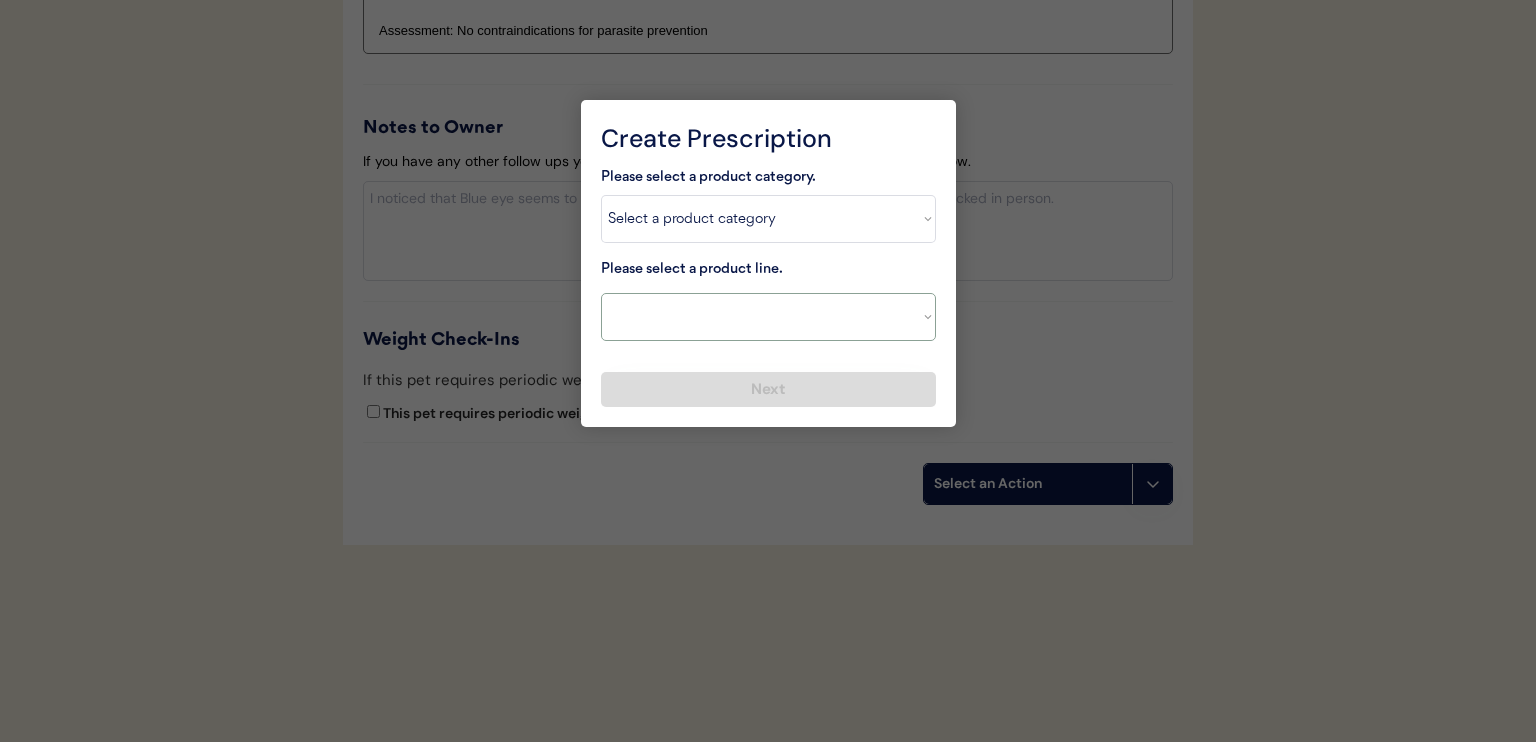 select on ""Simparica Trio"" 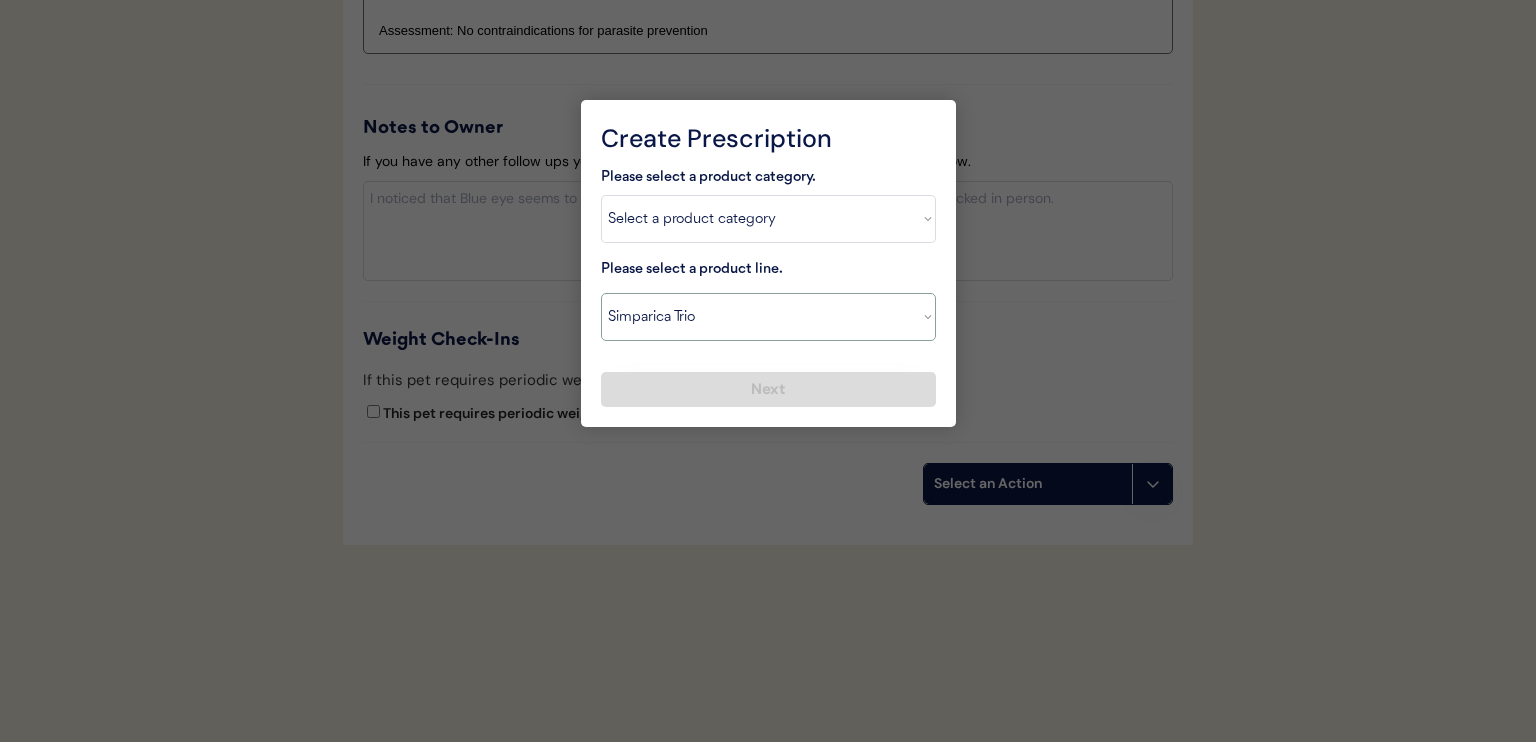 click on "Select a product line Advantage Multi for Dogs Credelio Quattro NexGard Plus NexGard Plus (3 Month) NexGard Plus (6 Month) Revolution for Dogs Sentinel Spectrum (3 Month) Simparica Trio Simparica Trio (12 Month) Simparica Trio (3 Month) Simparica Trio (6 Month) Trifexis" at bounding box center (768, 317) 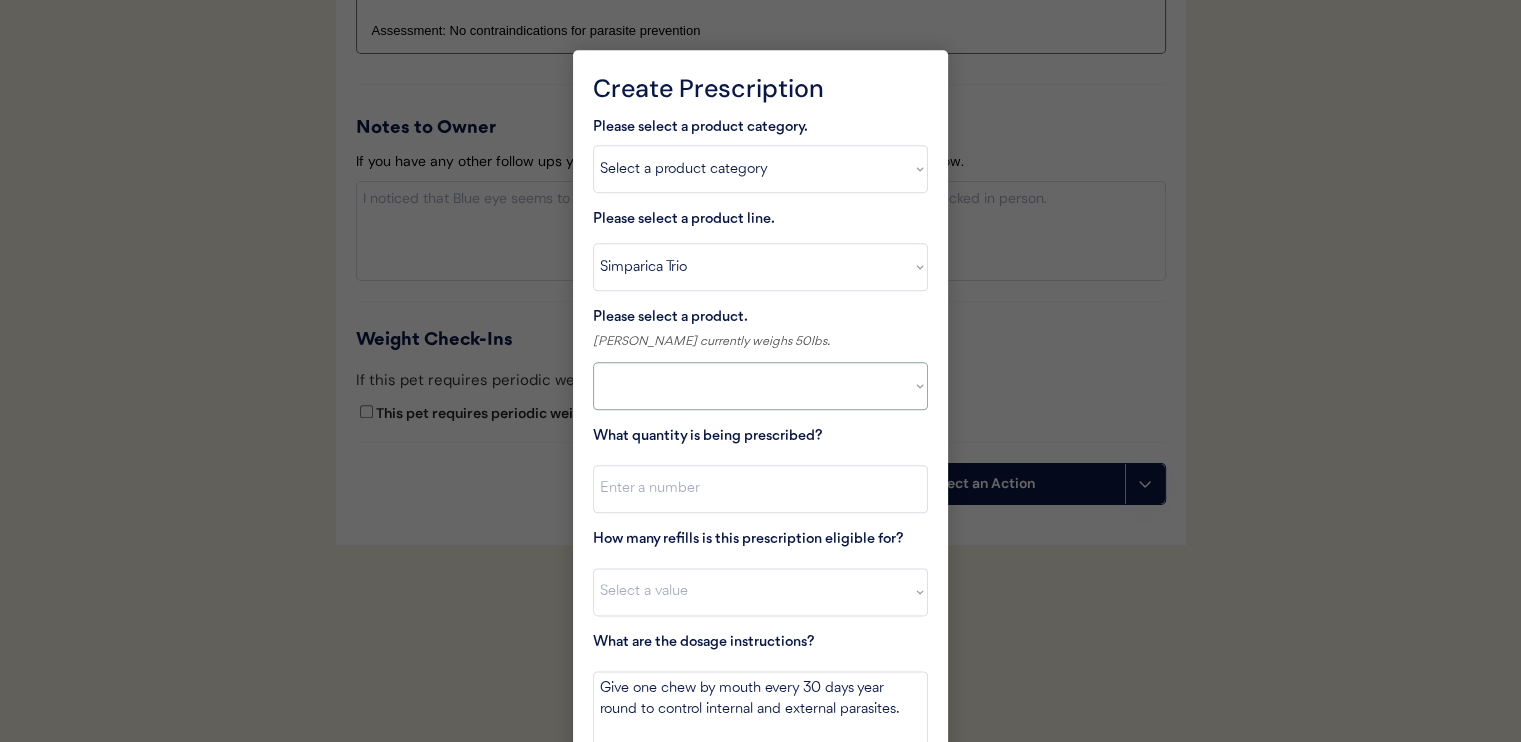 click at bounding box center (760, 386) 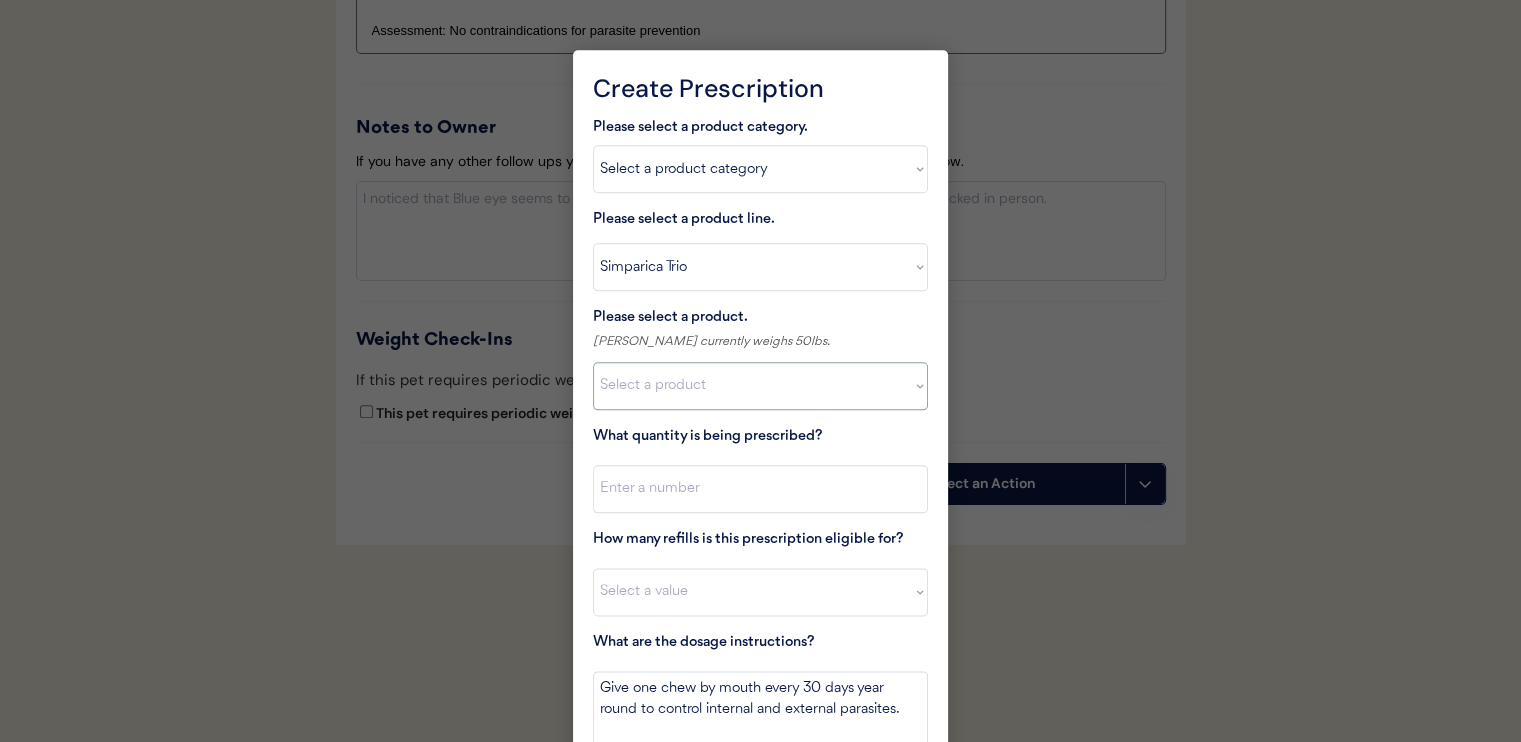 select on ""1348695171700984260__LOOKUP__1704773707524x987977572973748600"" 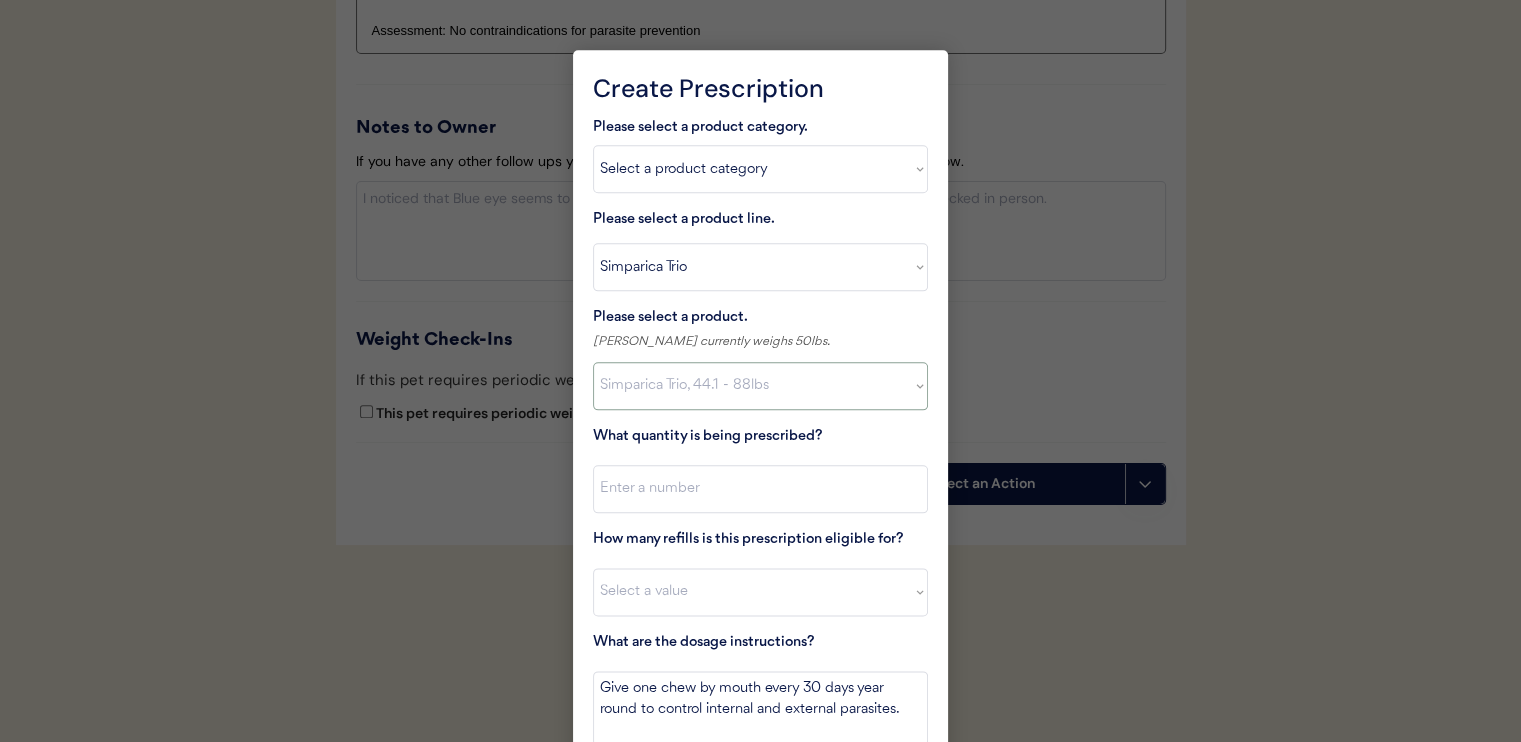 click on "Select a product Simparica Trio, 2.8 - 5.5lbs Simparica Trio, 5.6 - 11lbs Simparica Trio, 11.1 - 22lbs Simparica Trio, 22.1 - 44lbs Simparica Trio, 44.1 - 88lbs Simparica Trio, 88.1 - 132lbs" at bounding box center (760, 386) 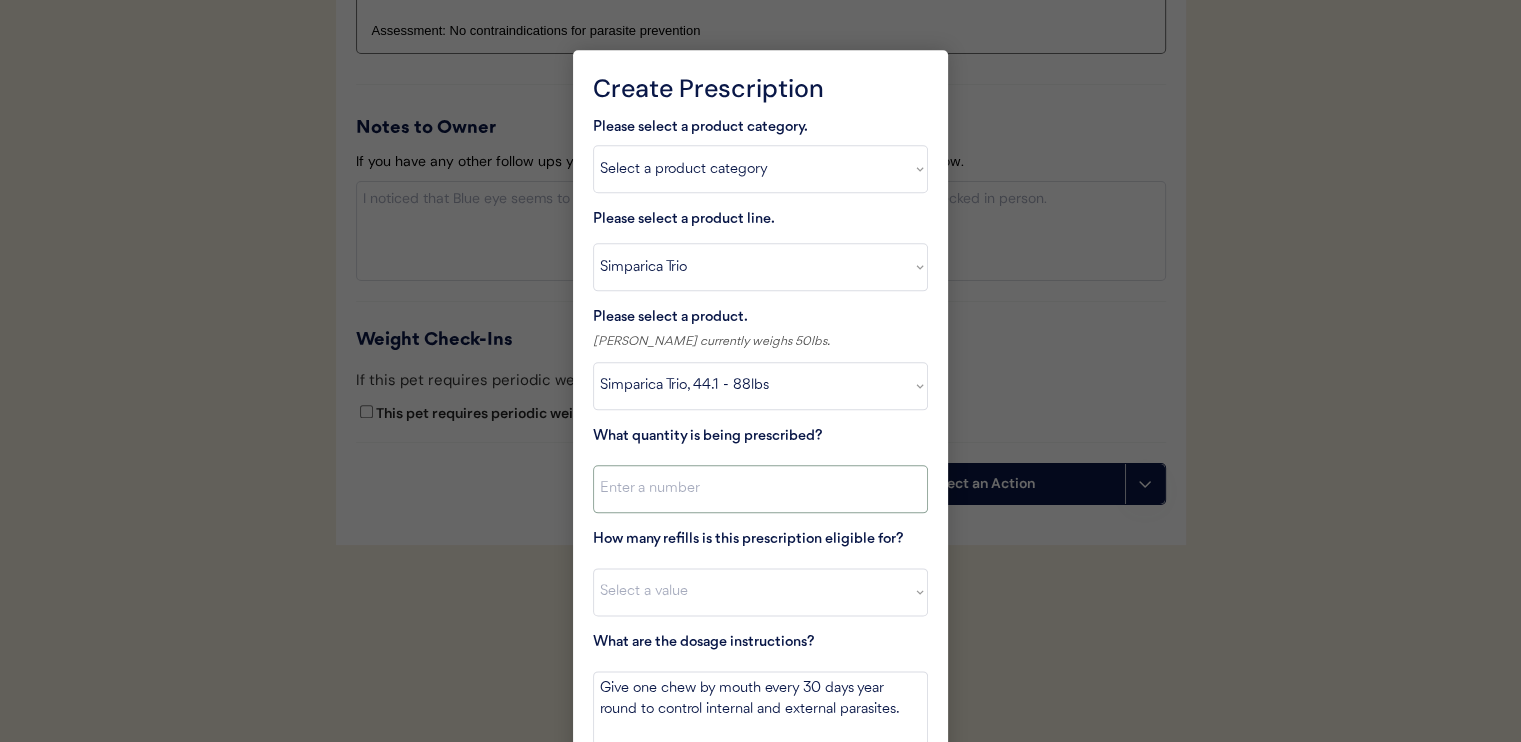 click at bounding box center [760, 489] 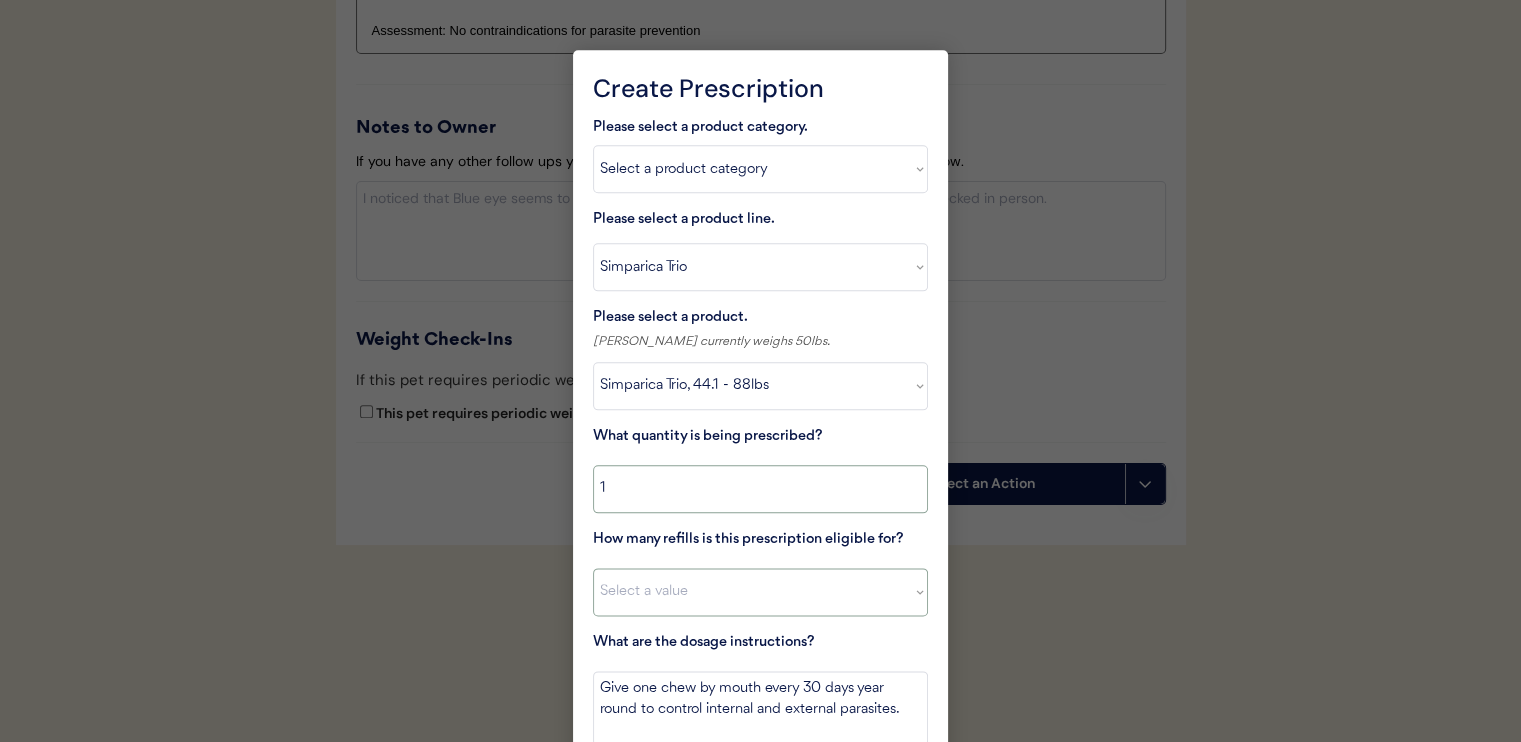 type on "1" 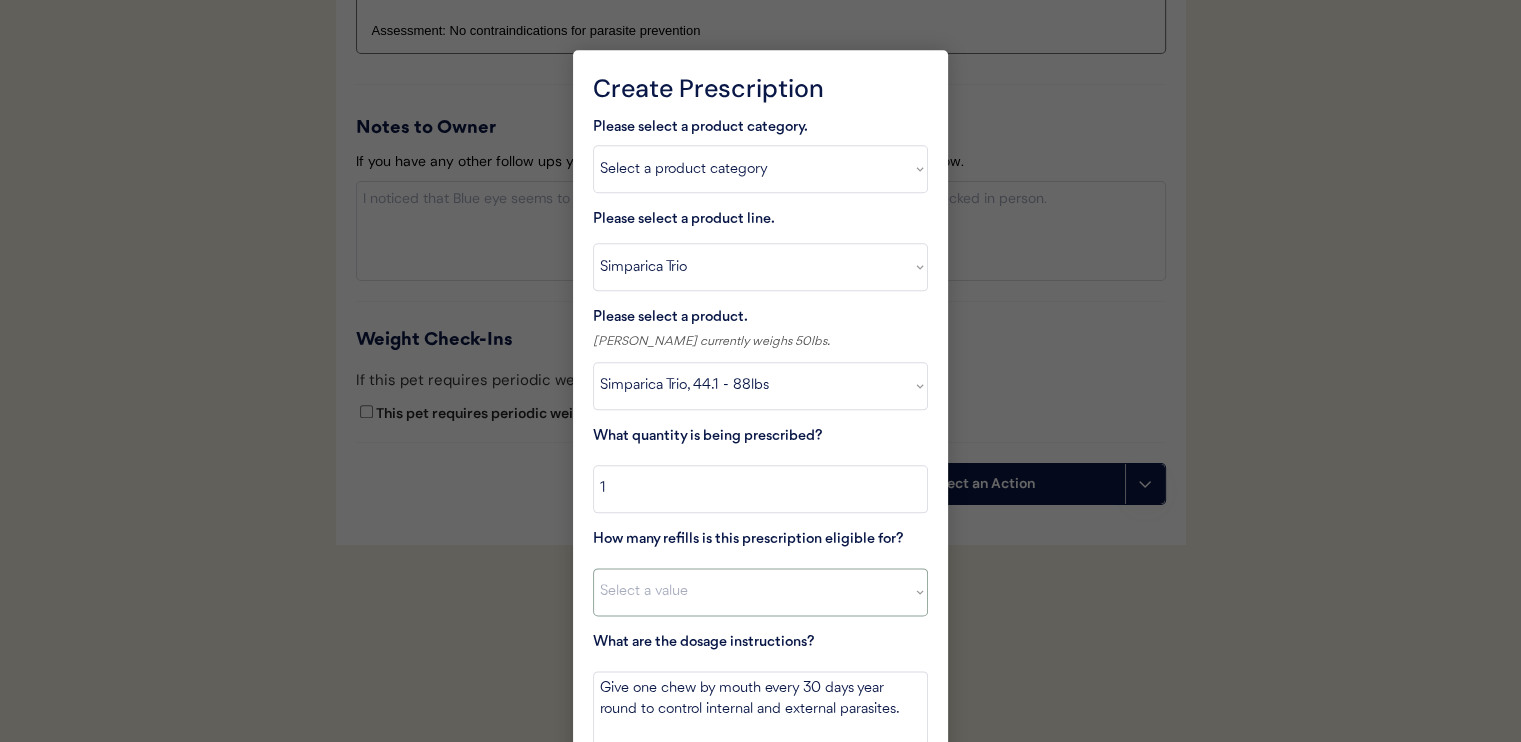 select on "11" 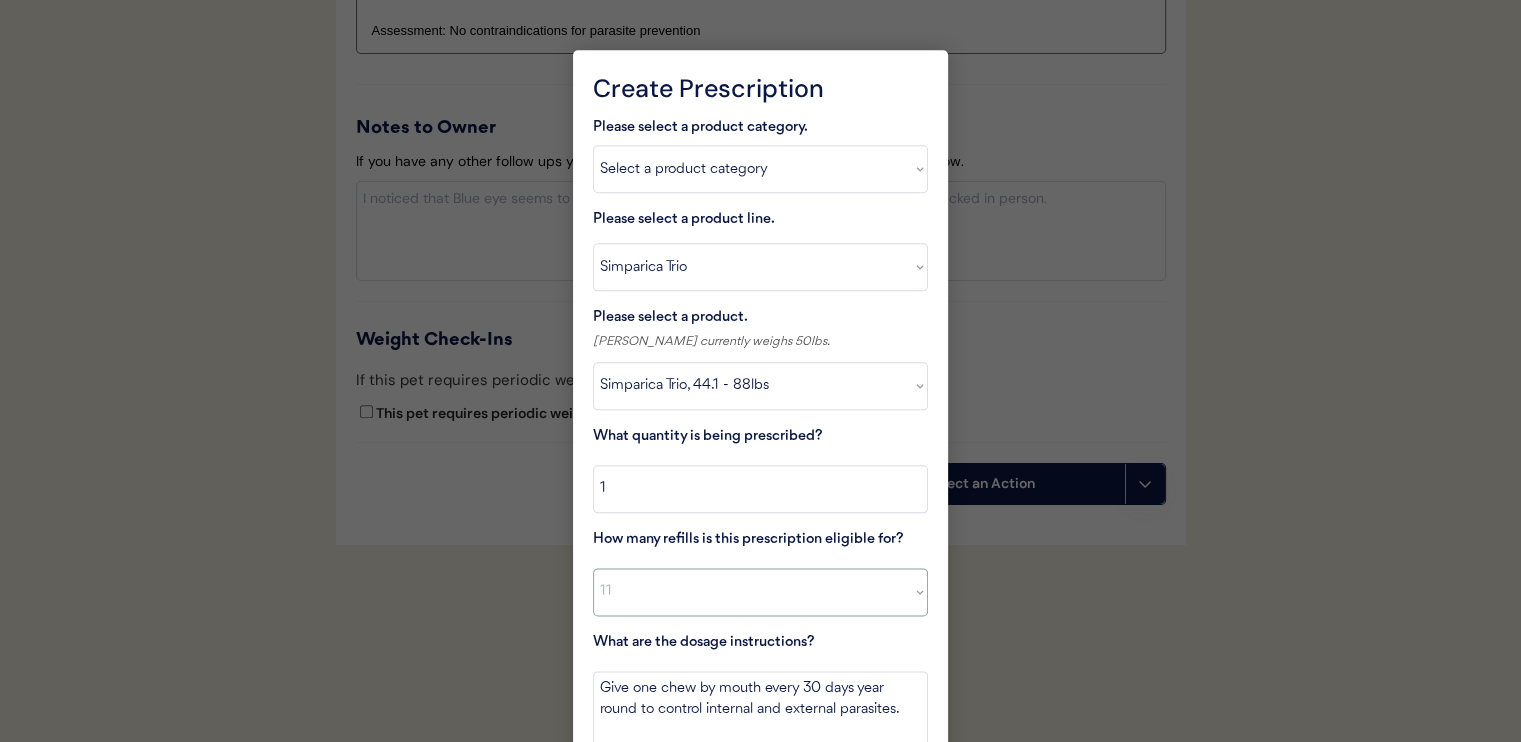 click on "Select a value 0 1 2 3 4 5 6 7 8 10 11" at bounding box center (760, 592) 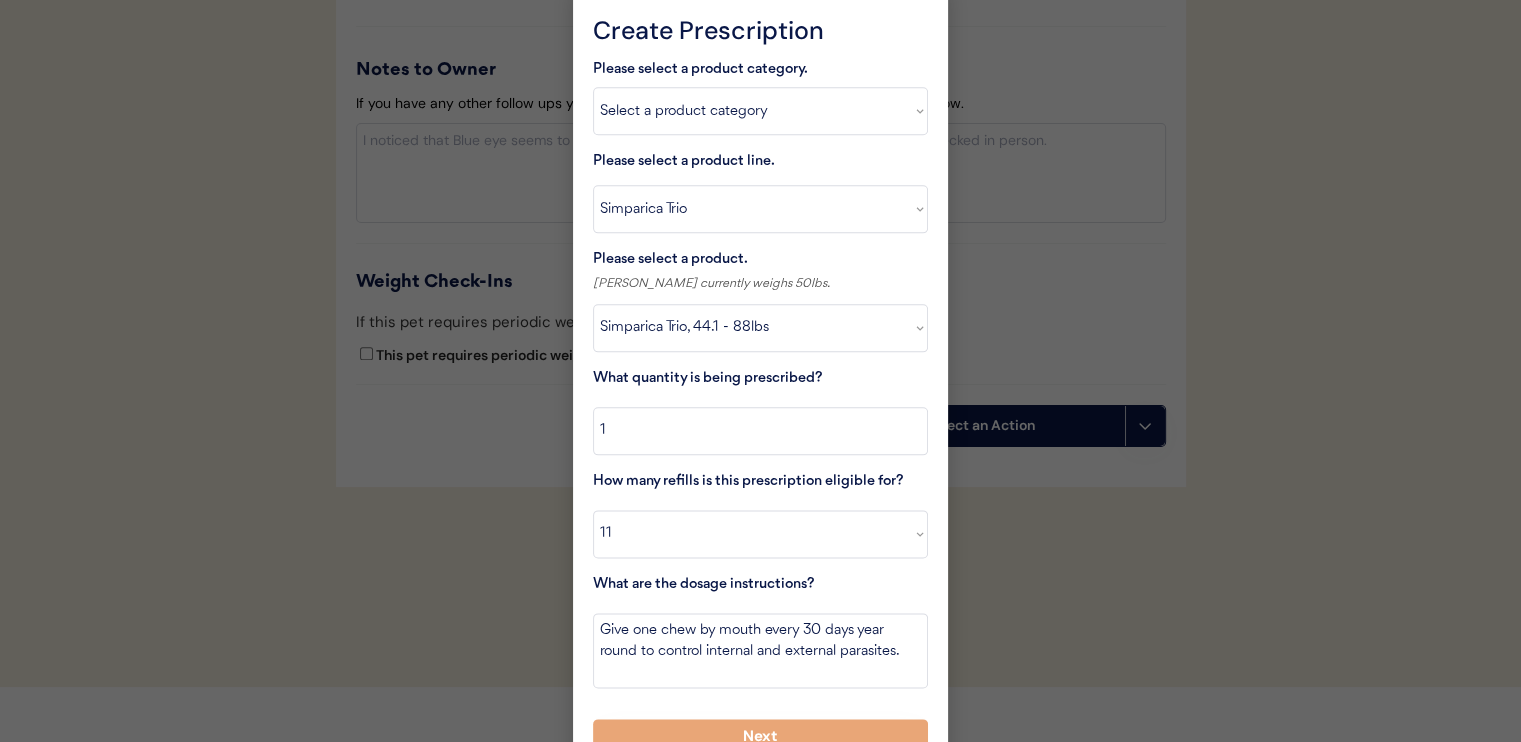 scroll, scrollTop: 2395, scrollLeft: 0, axis: vertical 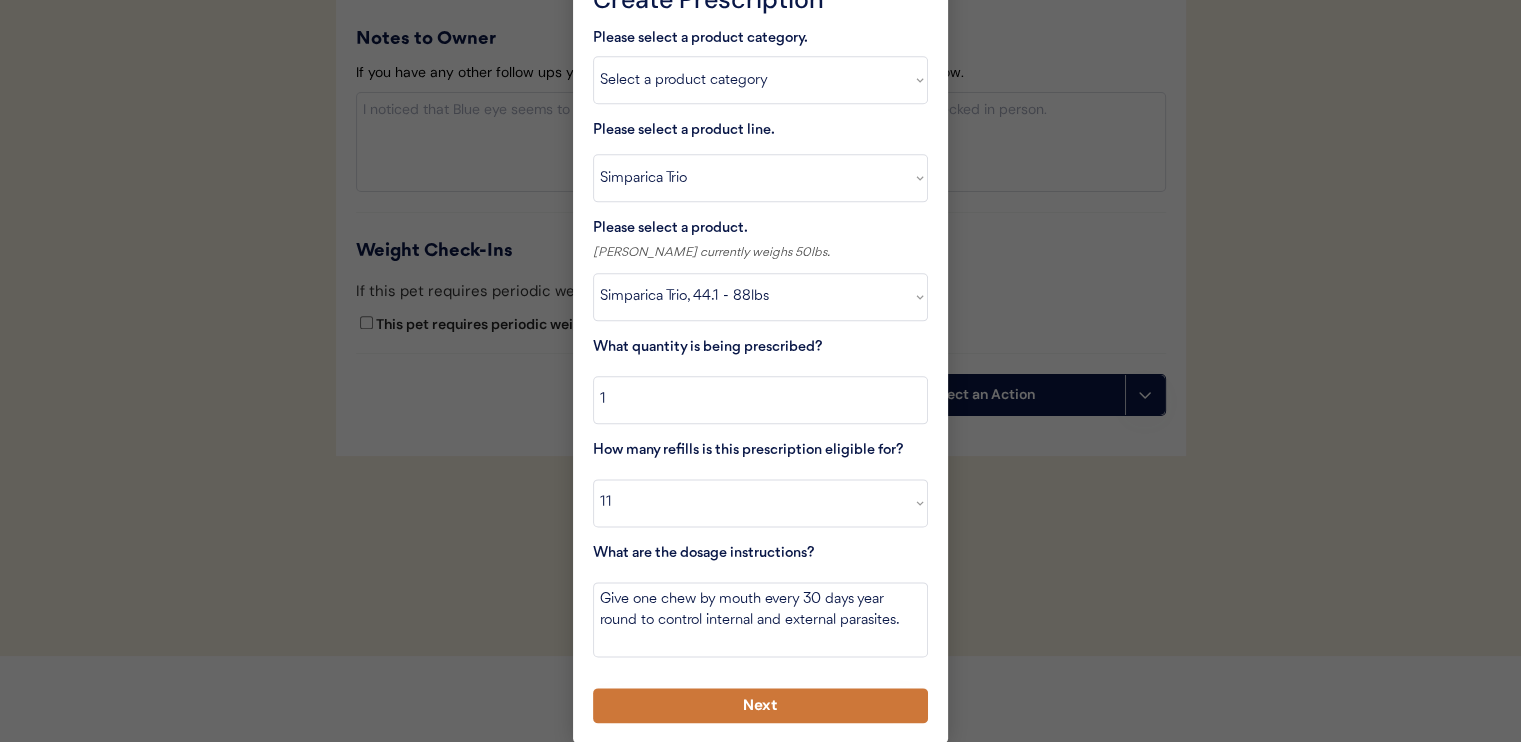 click on "Next" at bounding box center (760, 705) 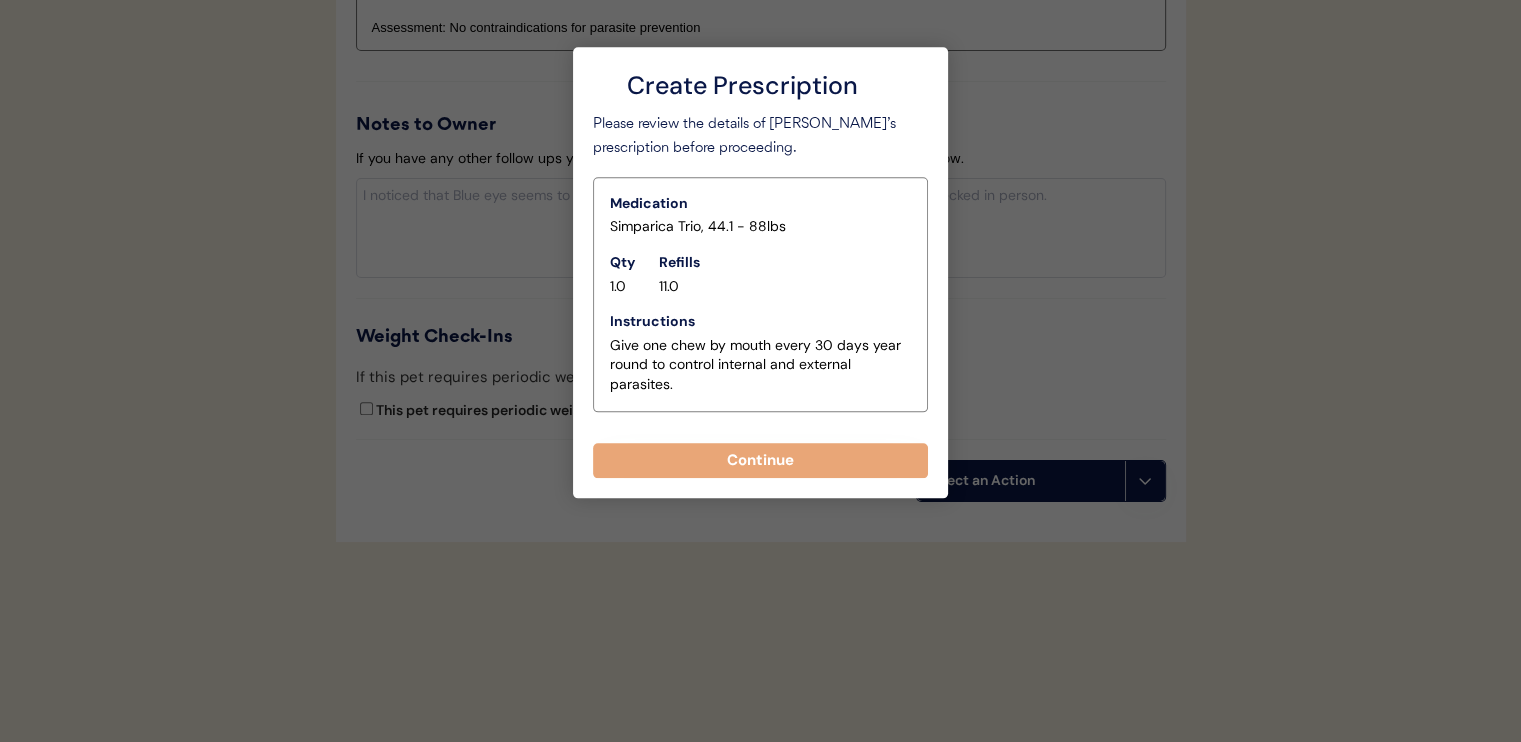scroll, scrollTop: 2306, scrollLeft: 0, axis: vertical 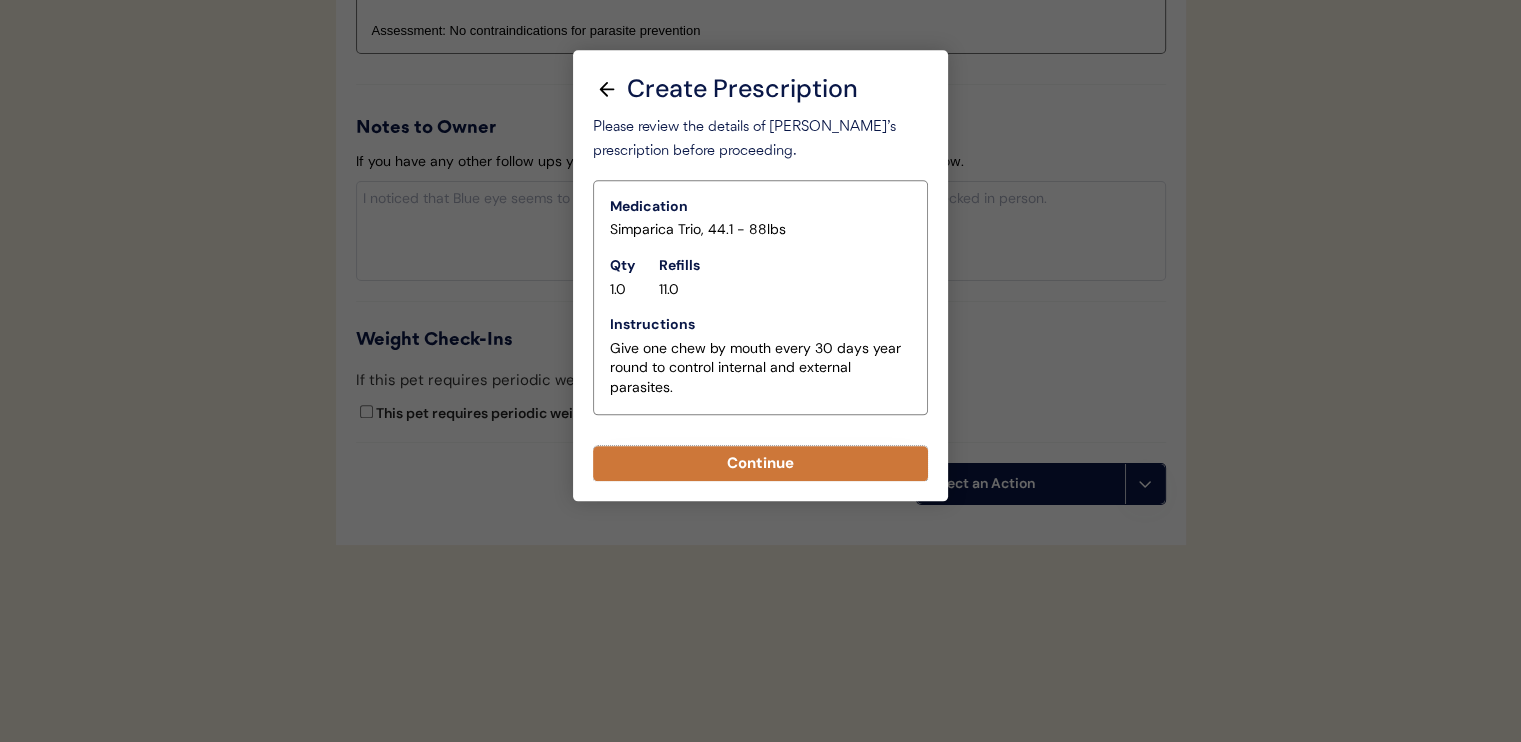 click on "Continue" at bounding box center [760, 463] 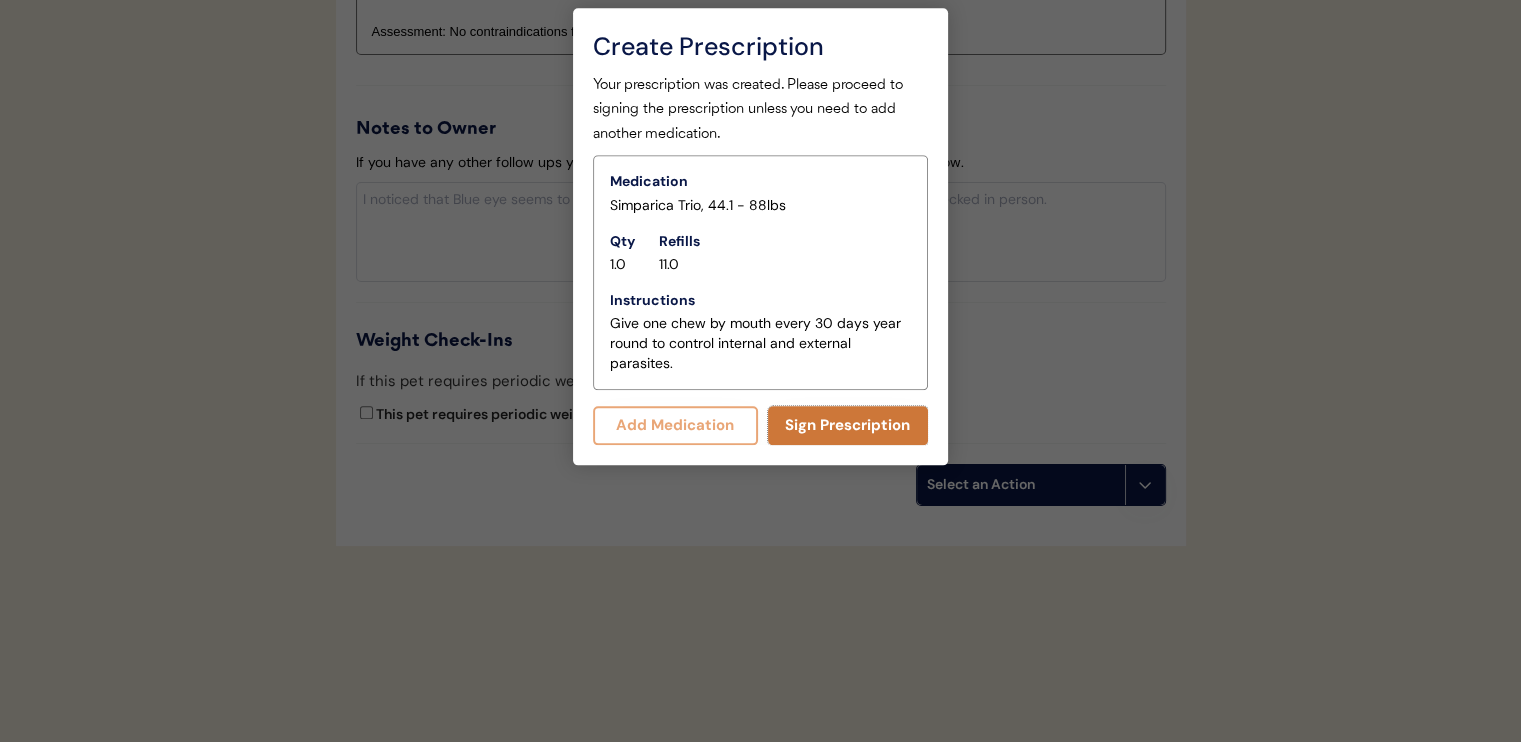 click on "Sign Prescription" at bounding box center (848, 425) 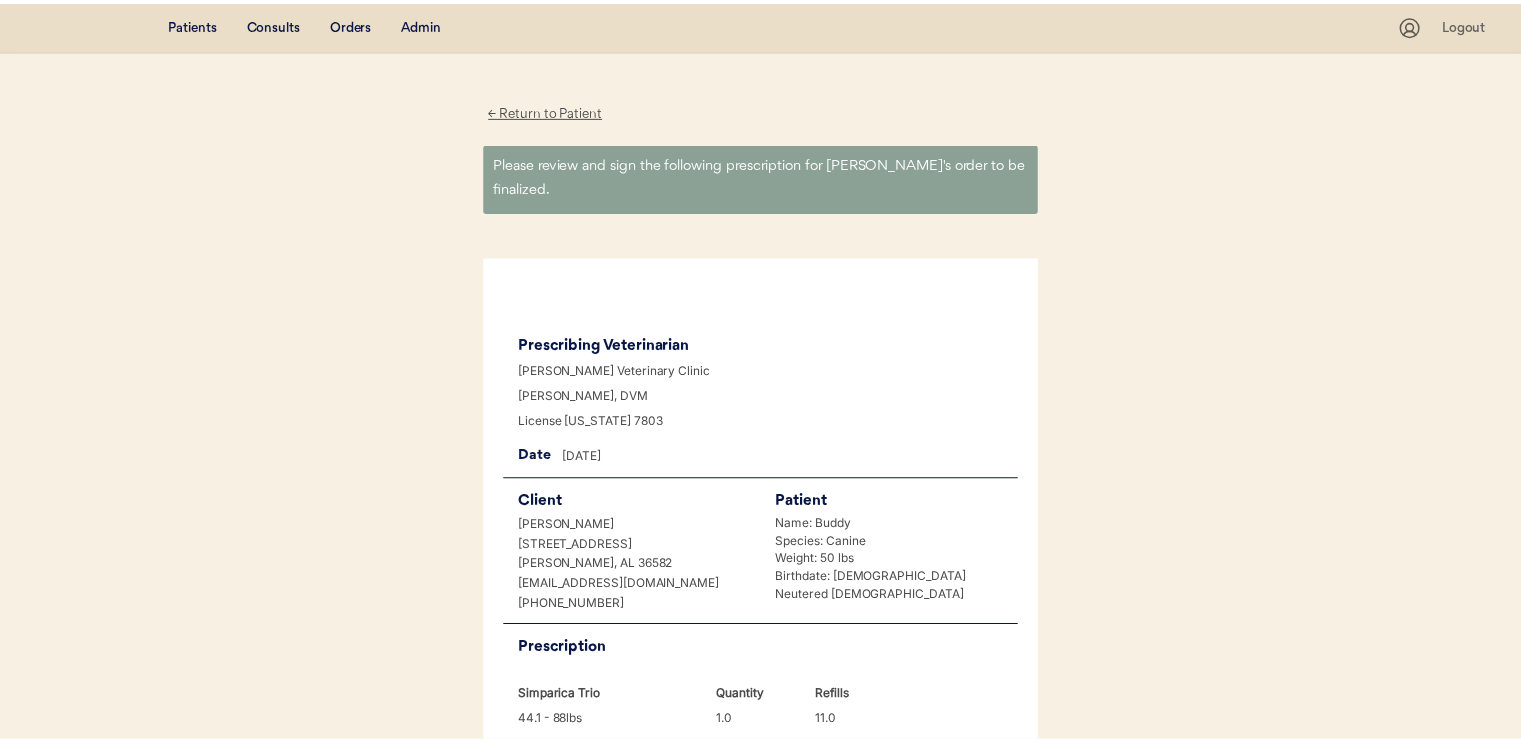 scroll, scrollTop: 0, scrollLeft: 0, axis: both 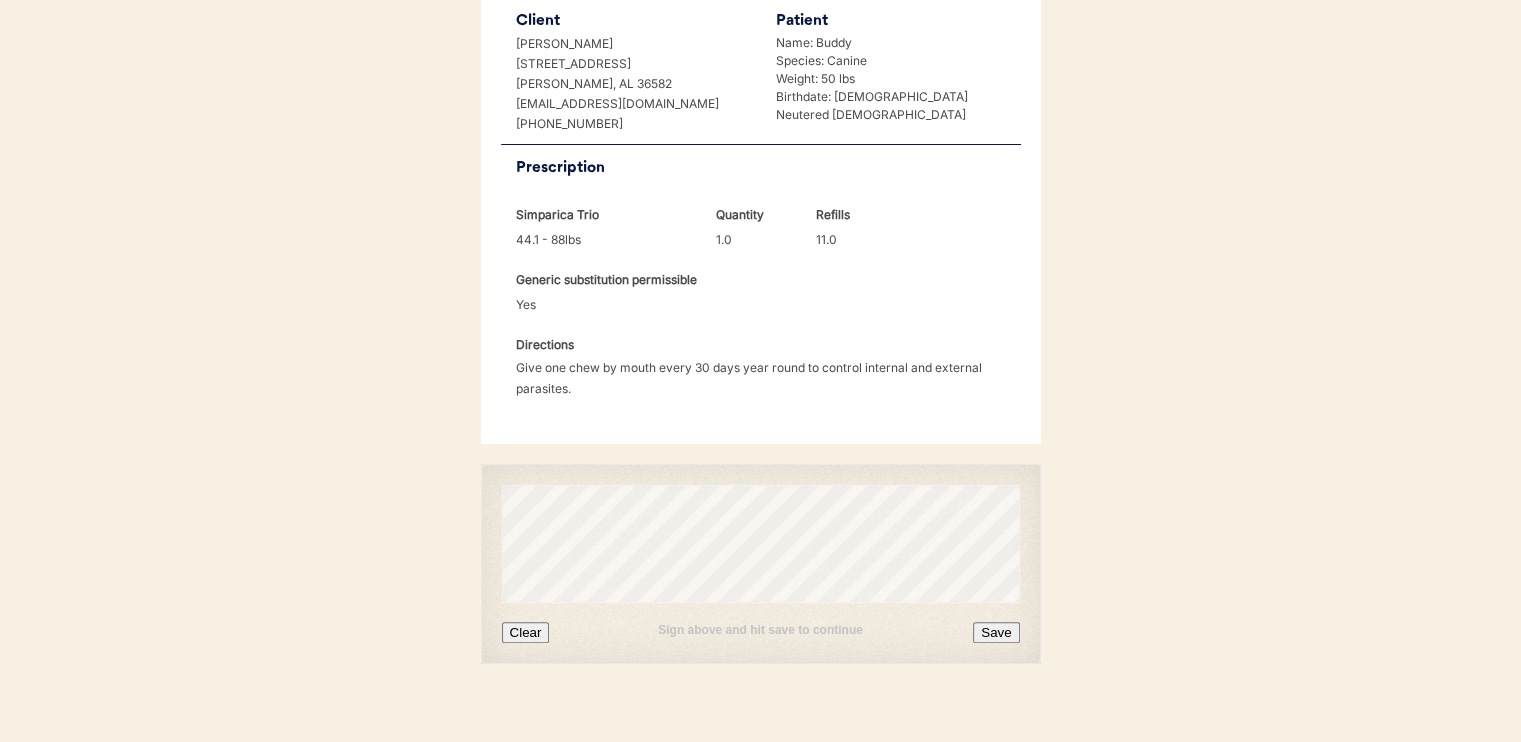 click on "Save" at bounding box center [996, 632] 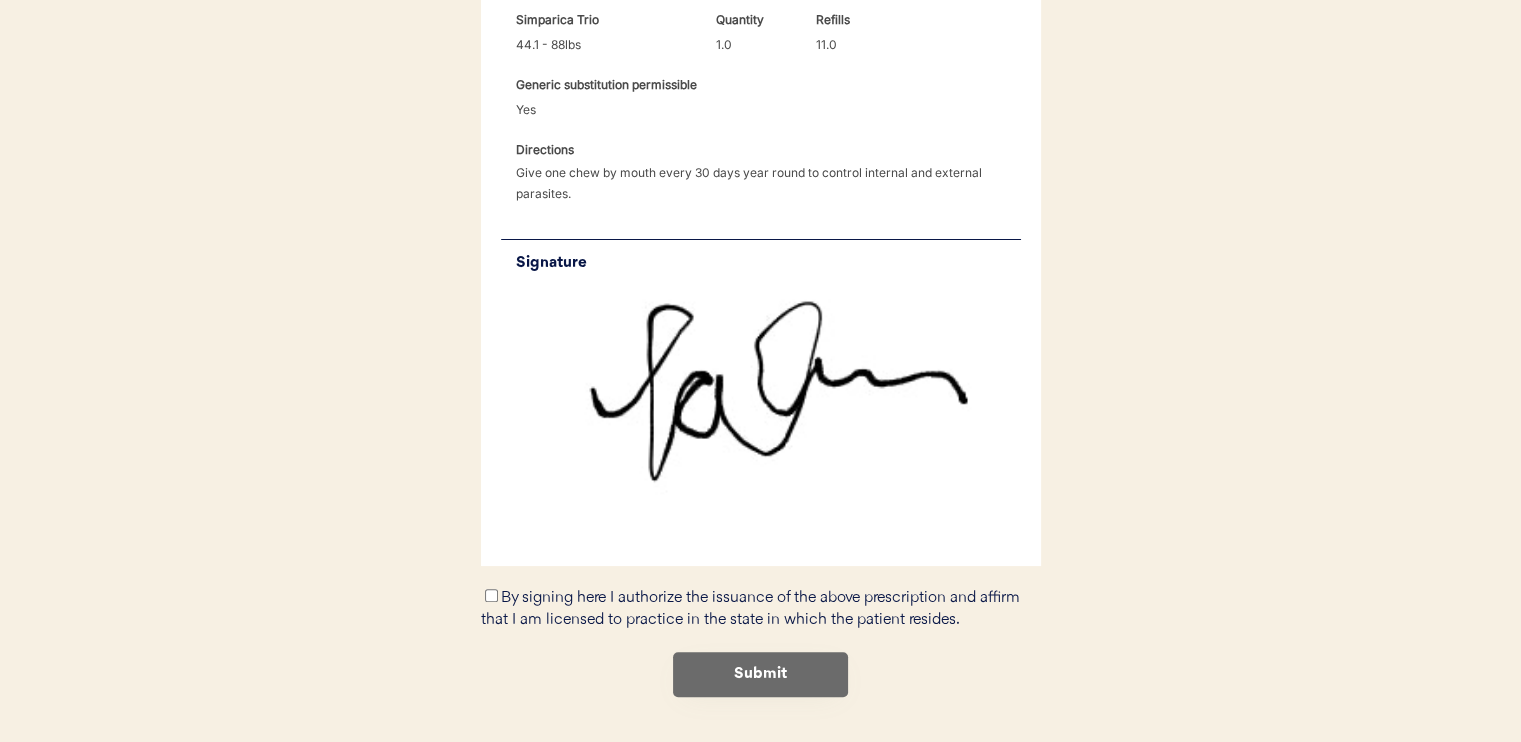 scroll, scrollTop: 708, scrollLeft: 0, axis: vertical 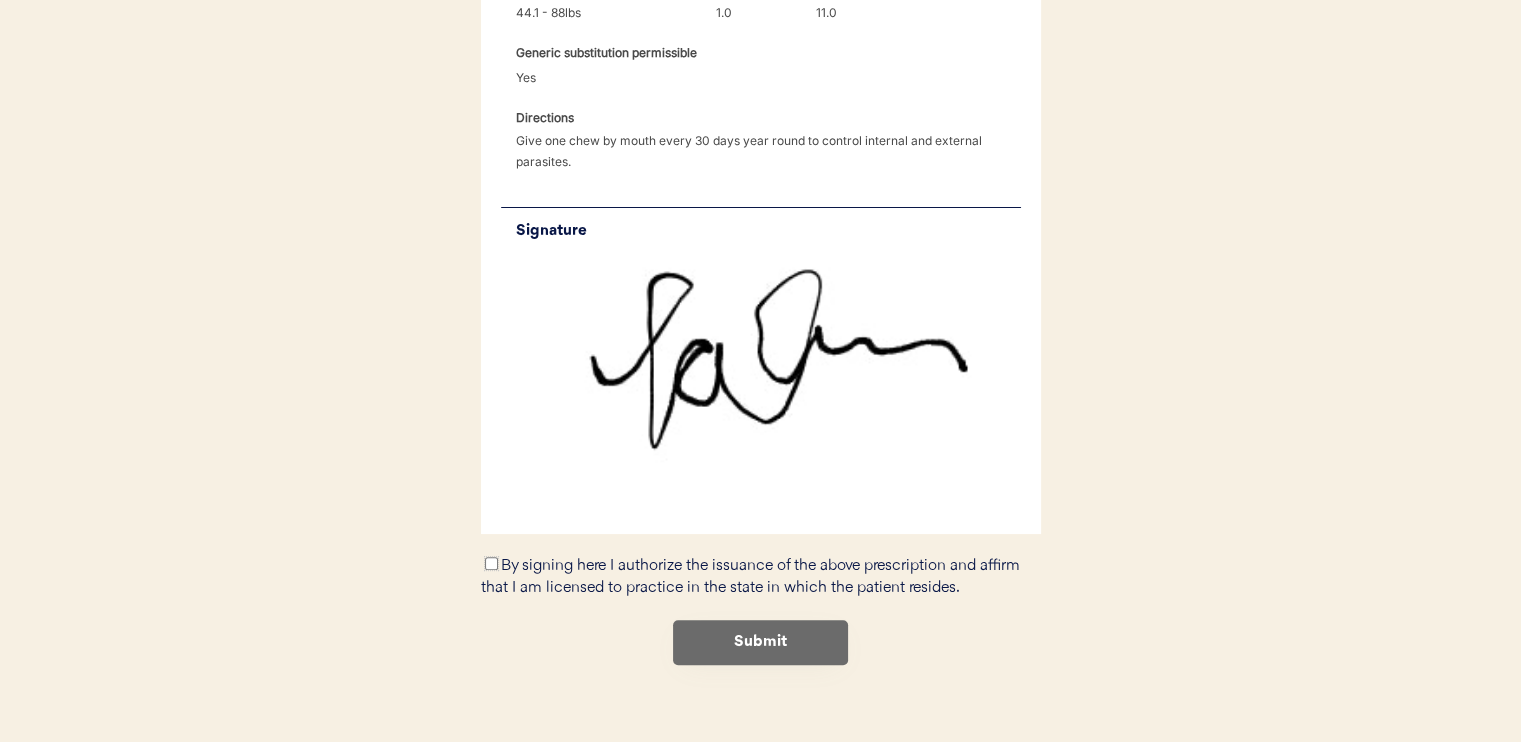 click on "By signing here I authorize the issuance of the above prescription and affirm that I am licensed to practice in the state in which the patient resides." at bounding box center (491, 563) 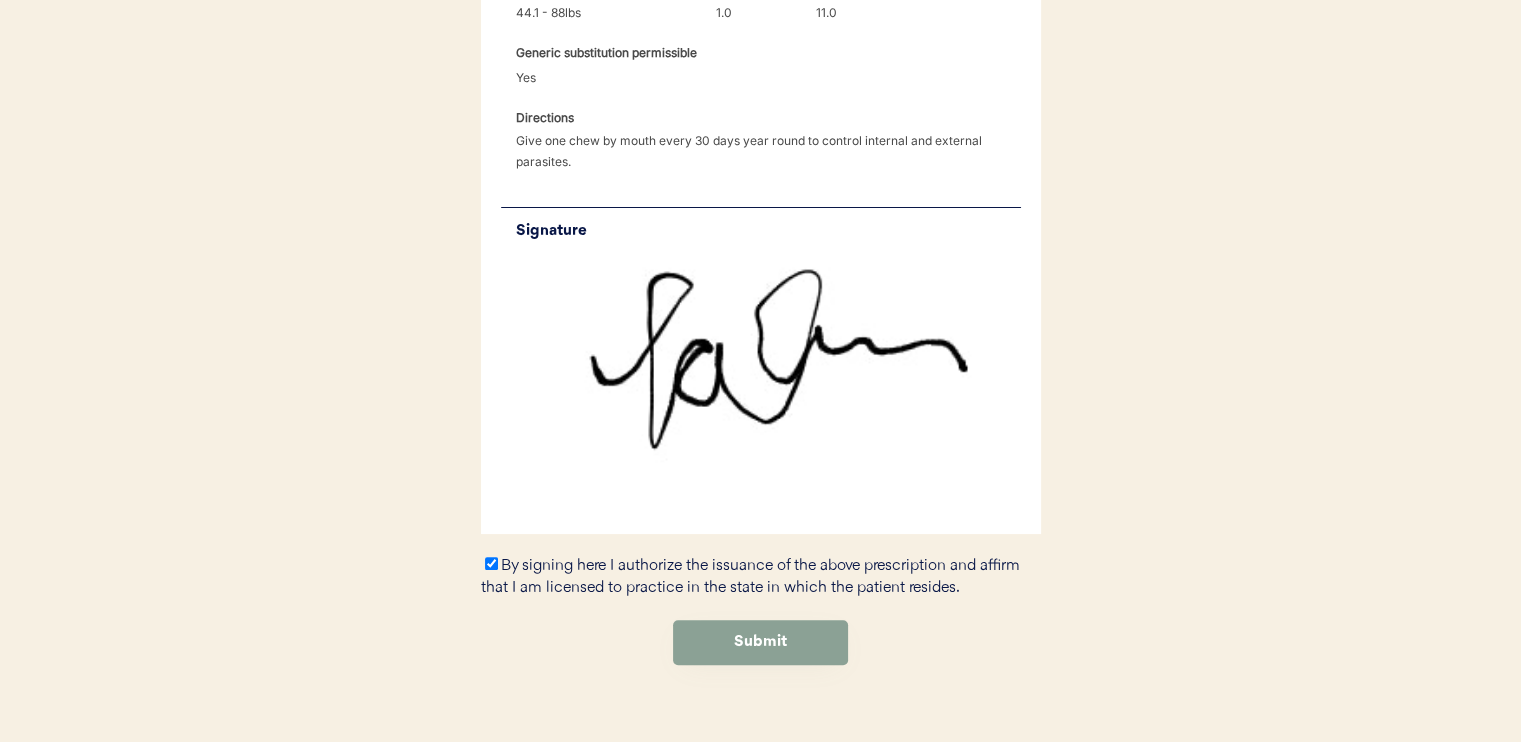click on "Submit" at bounding box center (760, 642) 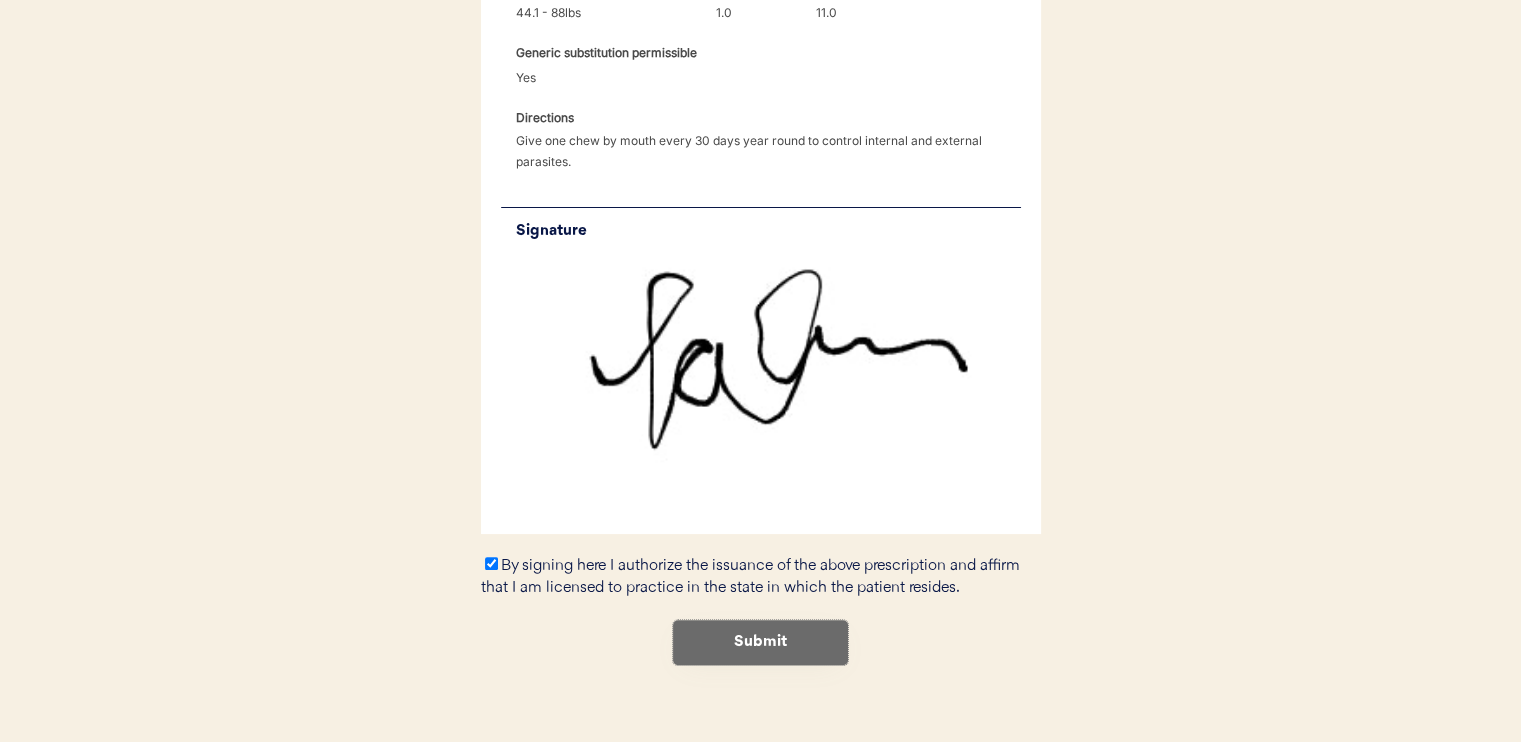 scroll, scrollTop: 0, scrollLeft: 0, axis: both 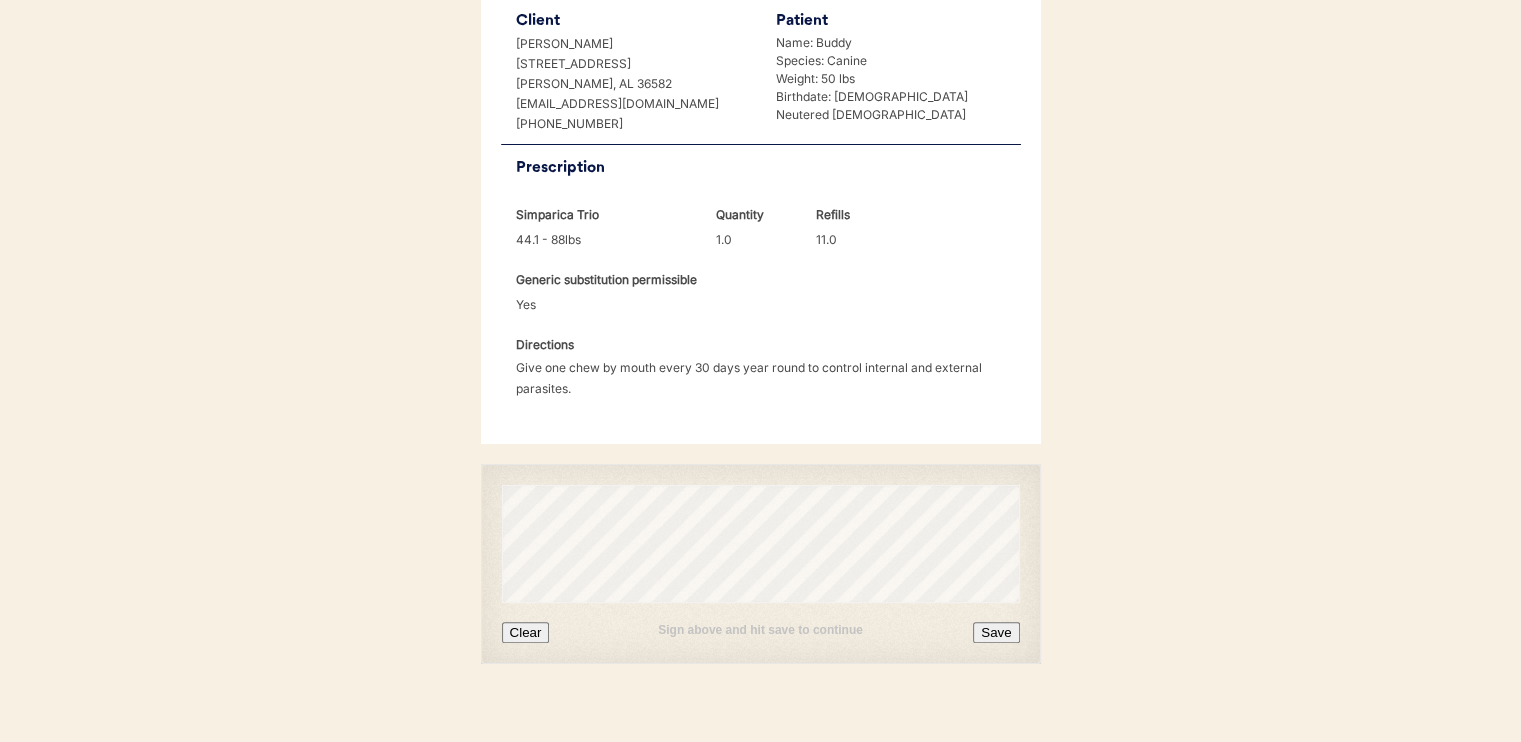 click on "Save" at bounding box center [996, 632] 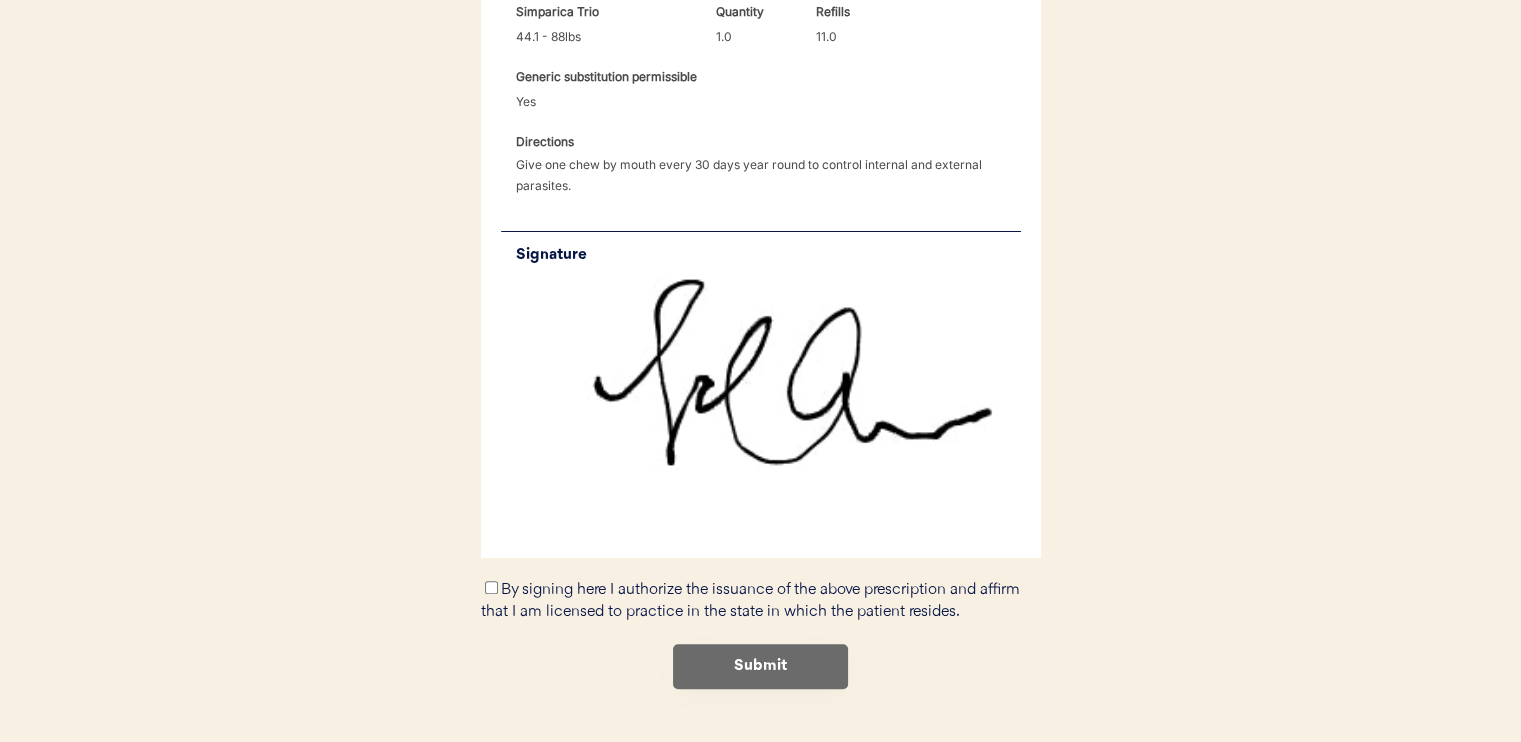 scroll, scrollTop: 708, scrollLeft: 0, axis: vertical 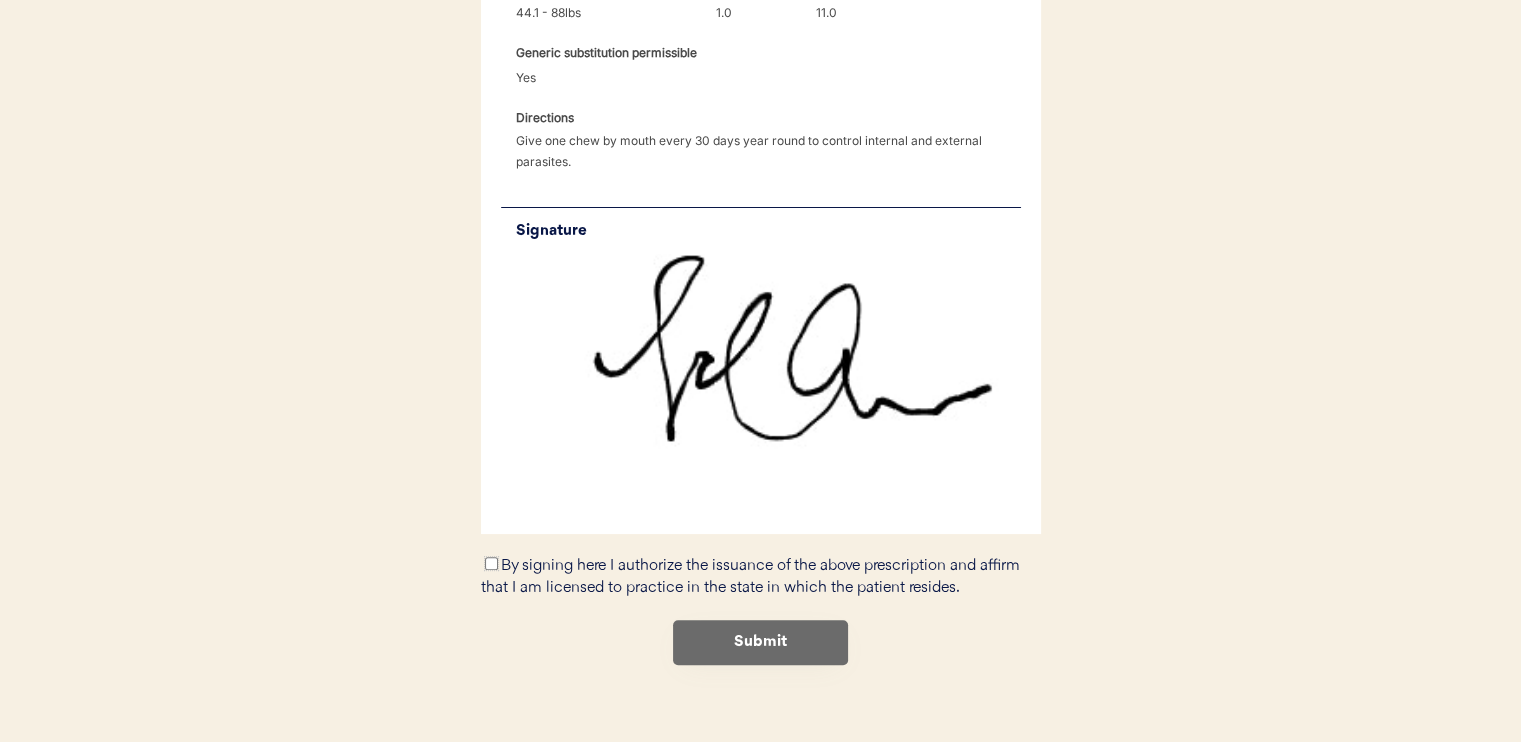 click on "By signing here I authorize the issuance of the above prescription and affirm that I am licensed to practice in the state in which the patient resides." at bounding box center [491, 563] 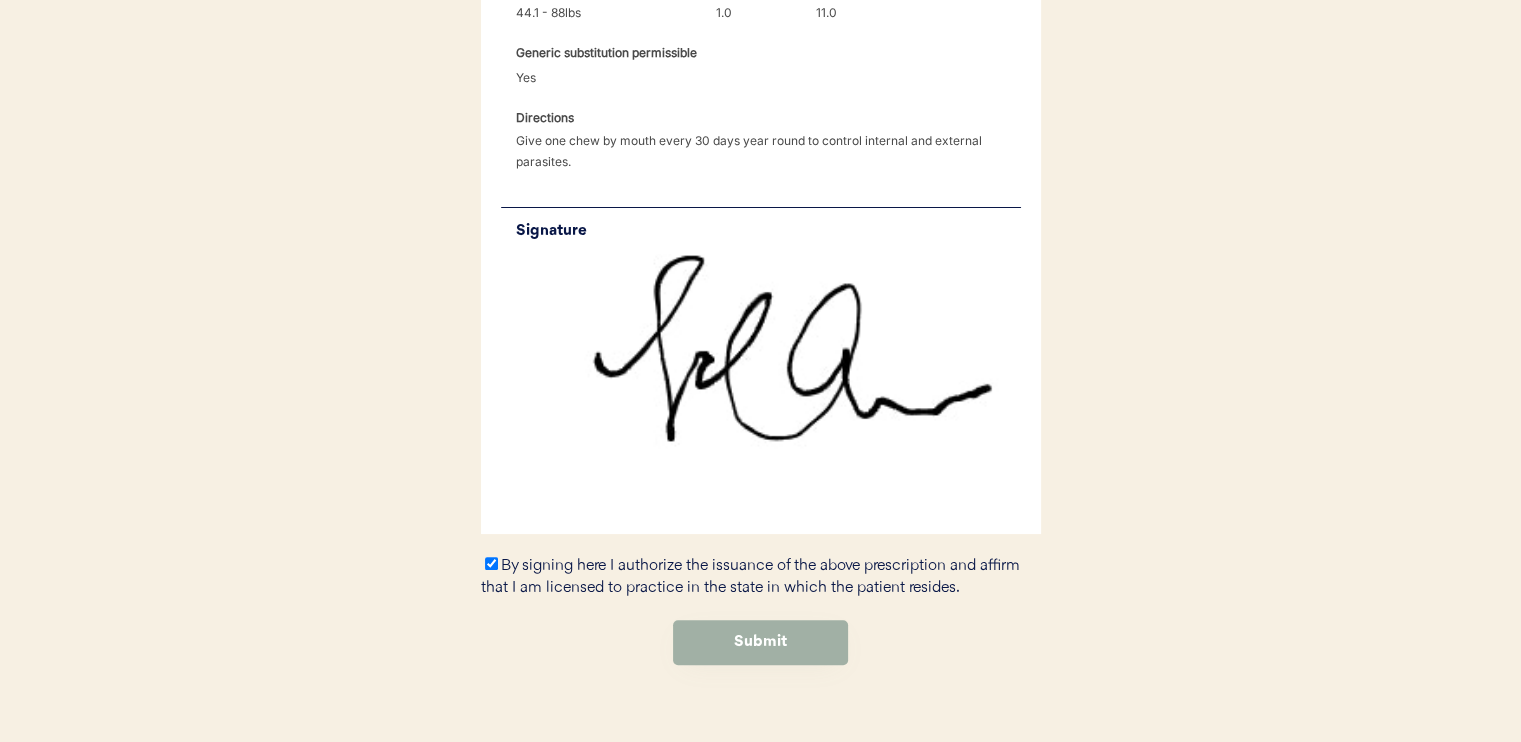 click on "Submit" at bounding box center (760, 642) 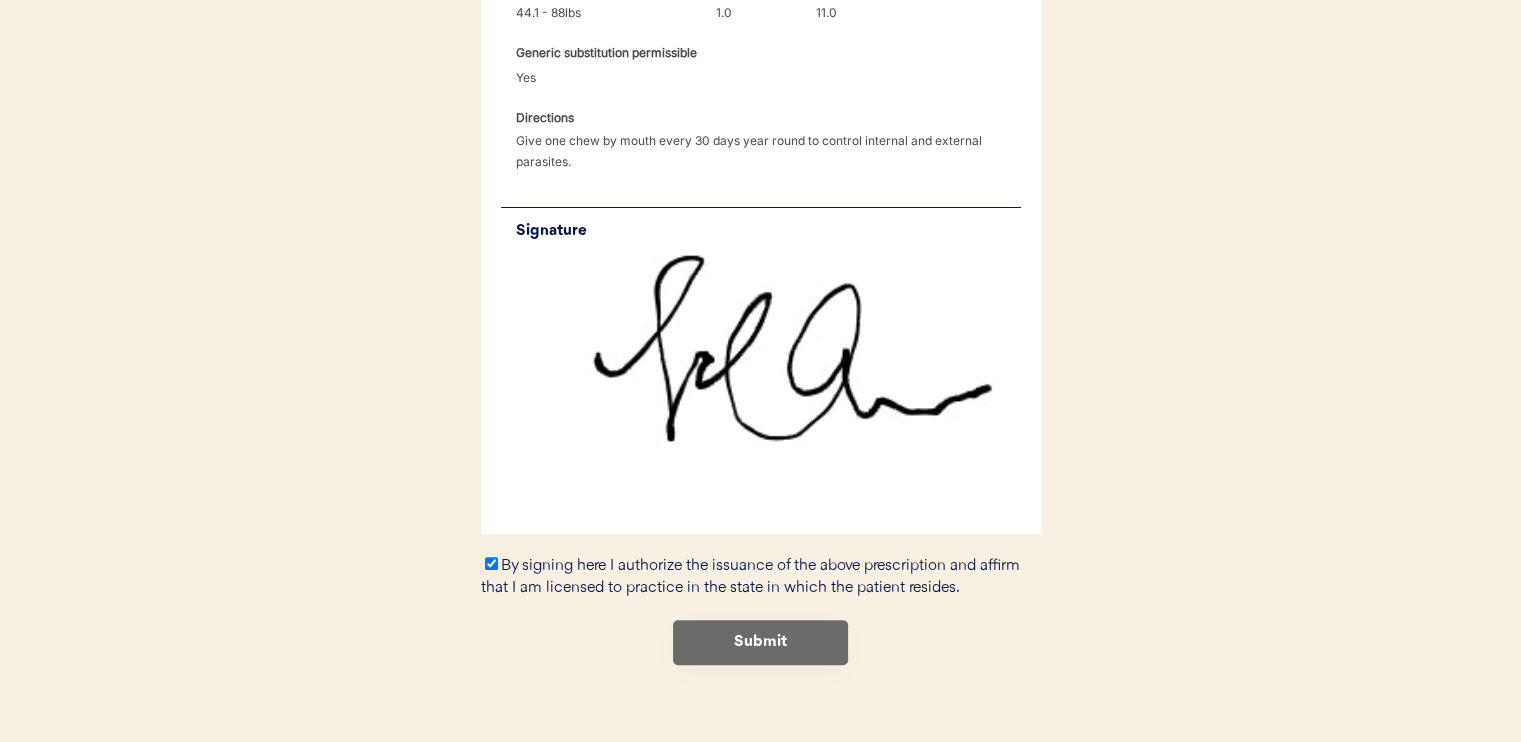 scroll, scrollTop: 0, scrollLeft: 0, axis: both 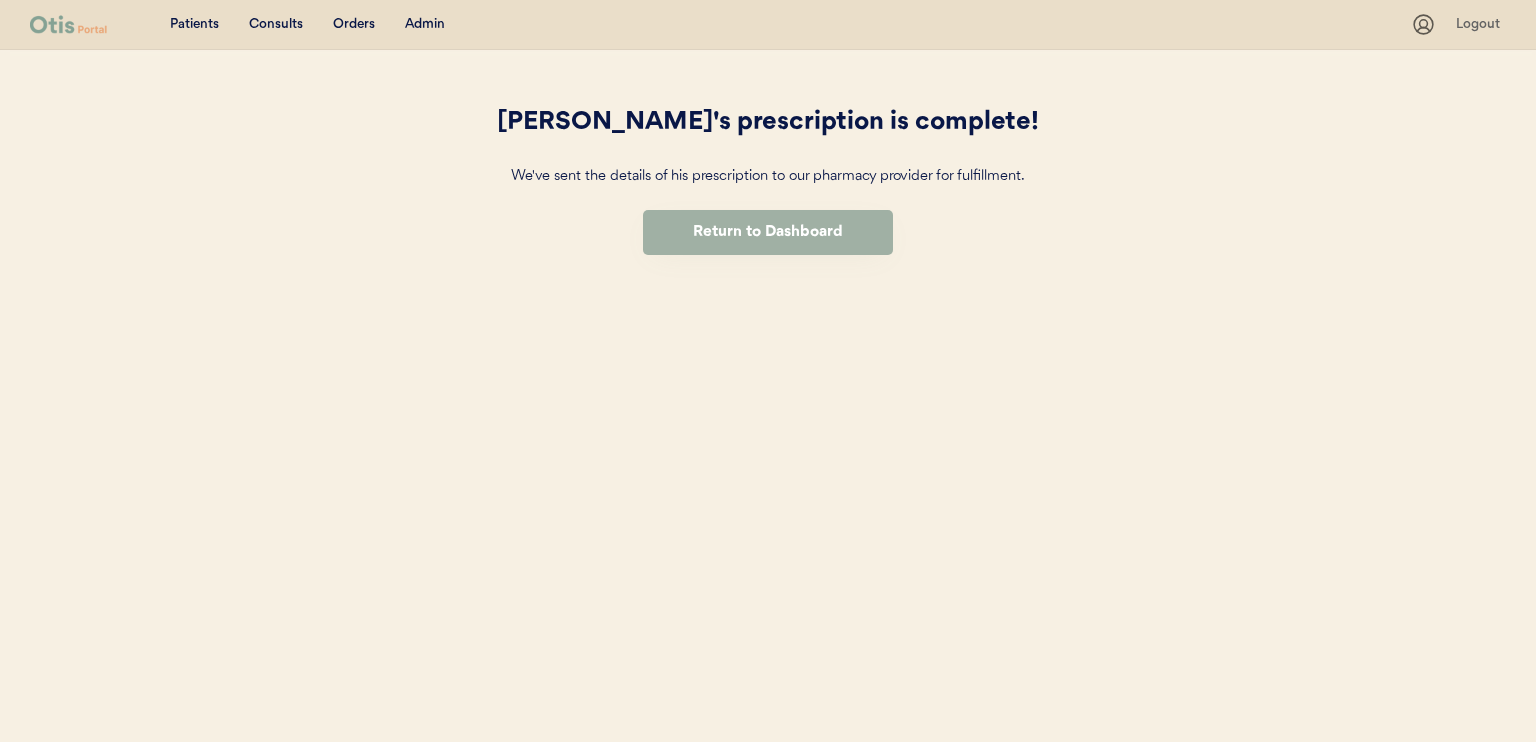 click on "Return to Dashboard" at bounding box center (768, 232) 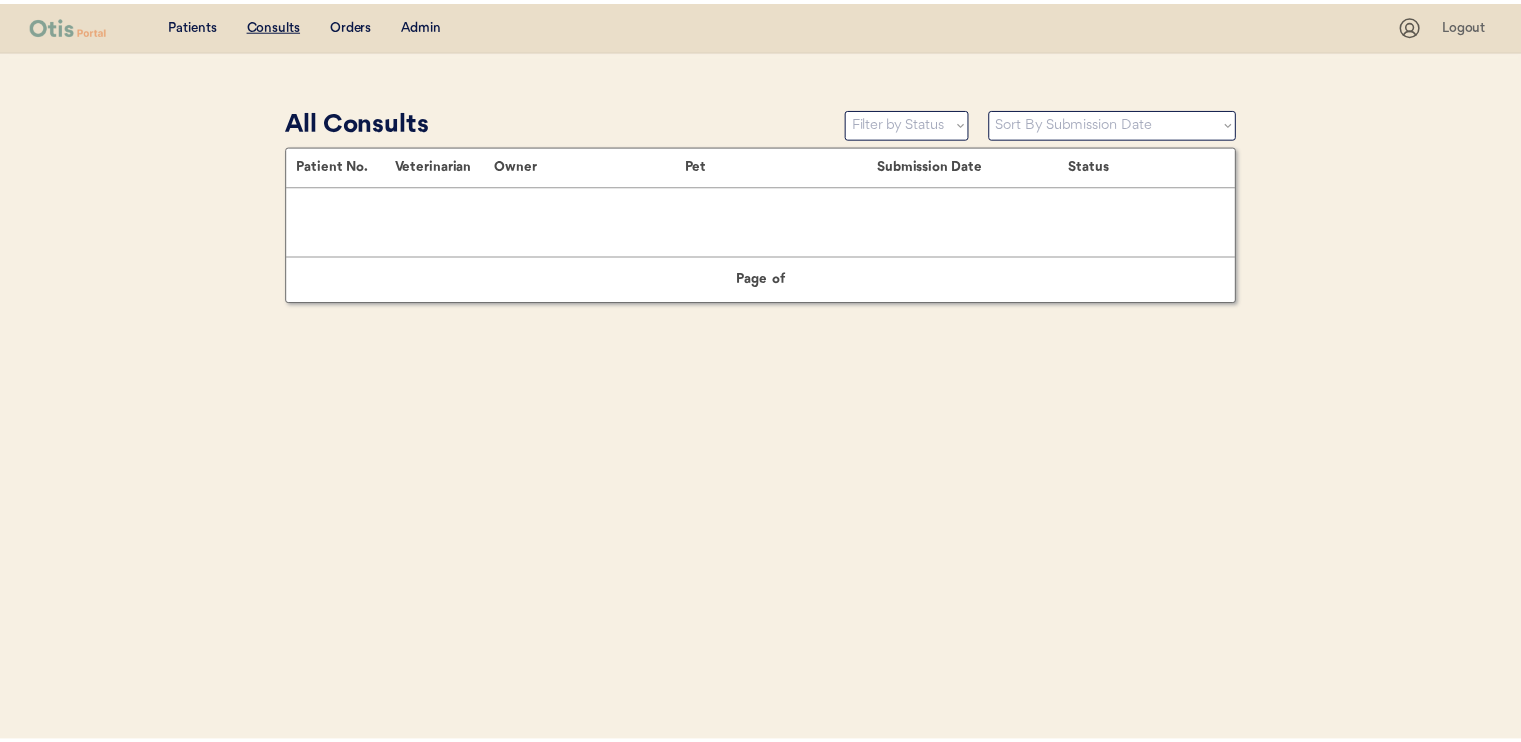 scroll, scrollTop: 0, scrollLeft: 0, axis: both 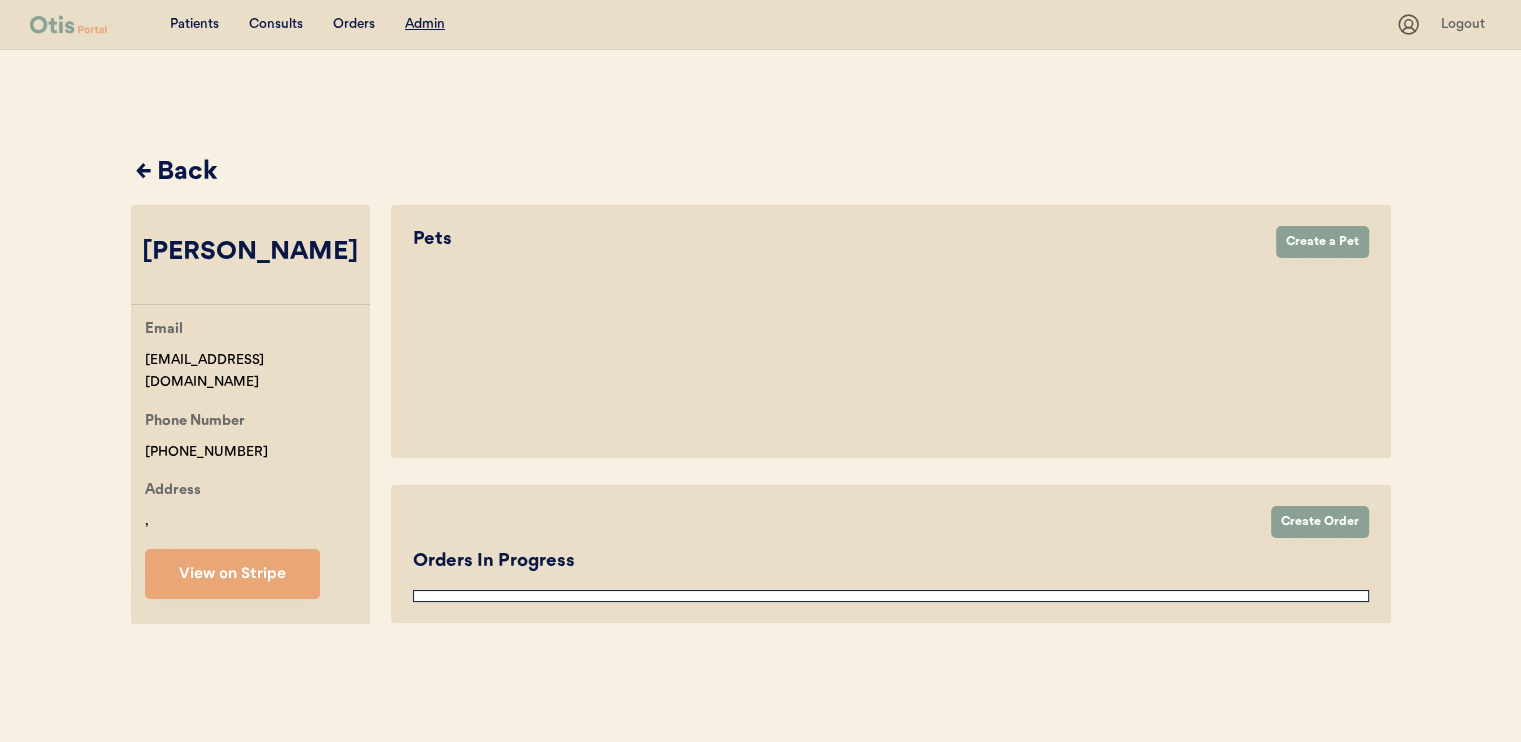 select on "true" 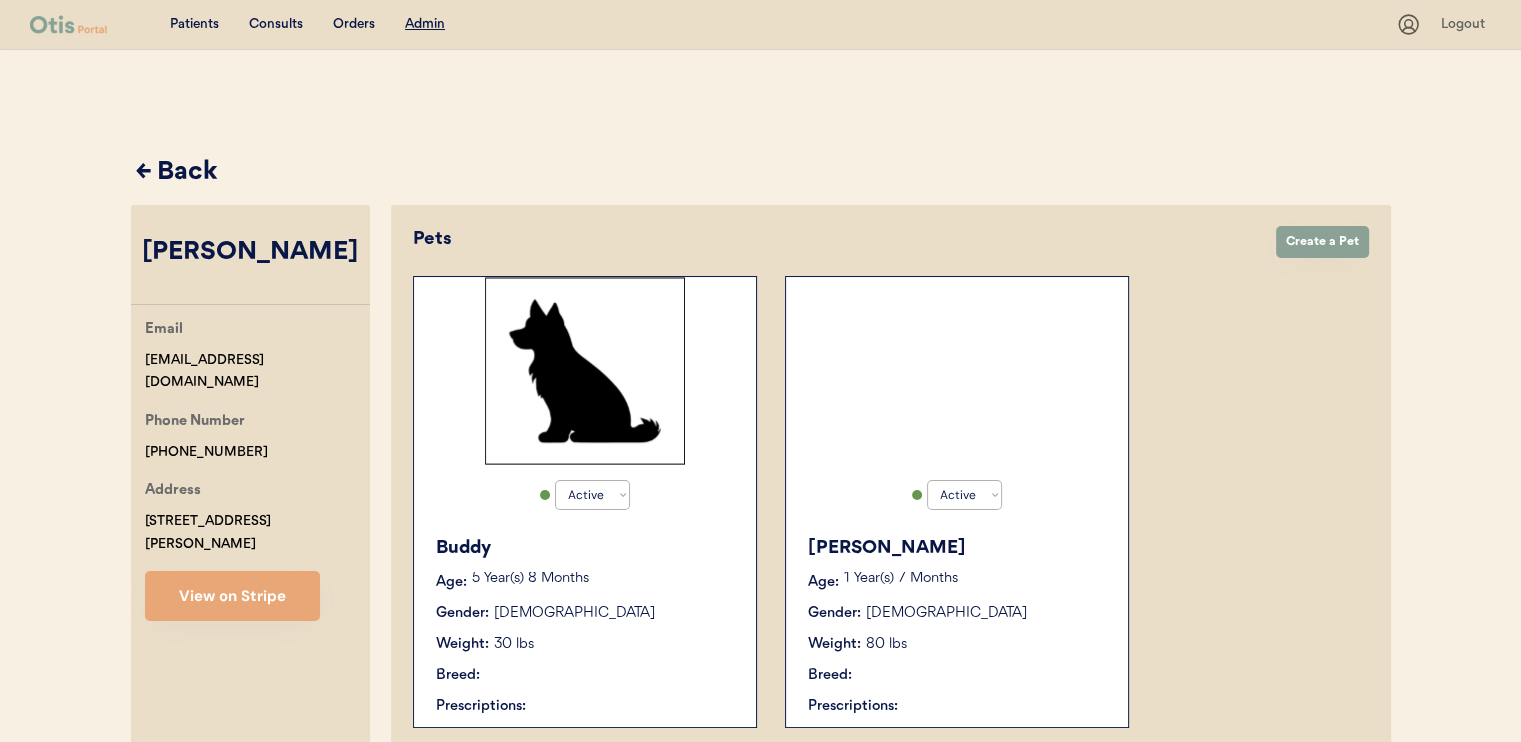 scroll, scrollTop: 0, scrollLeft: 0, axis: both 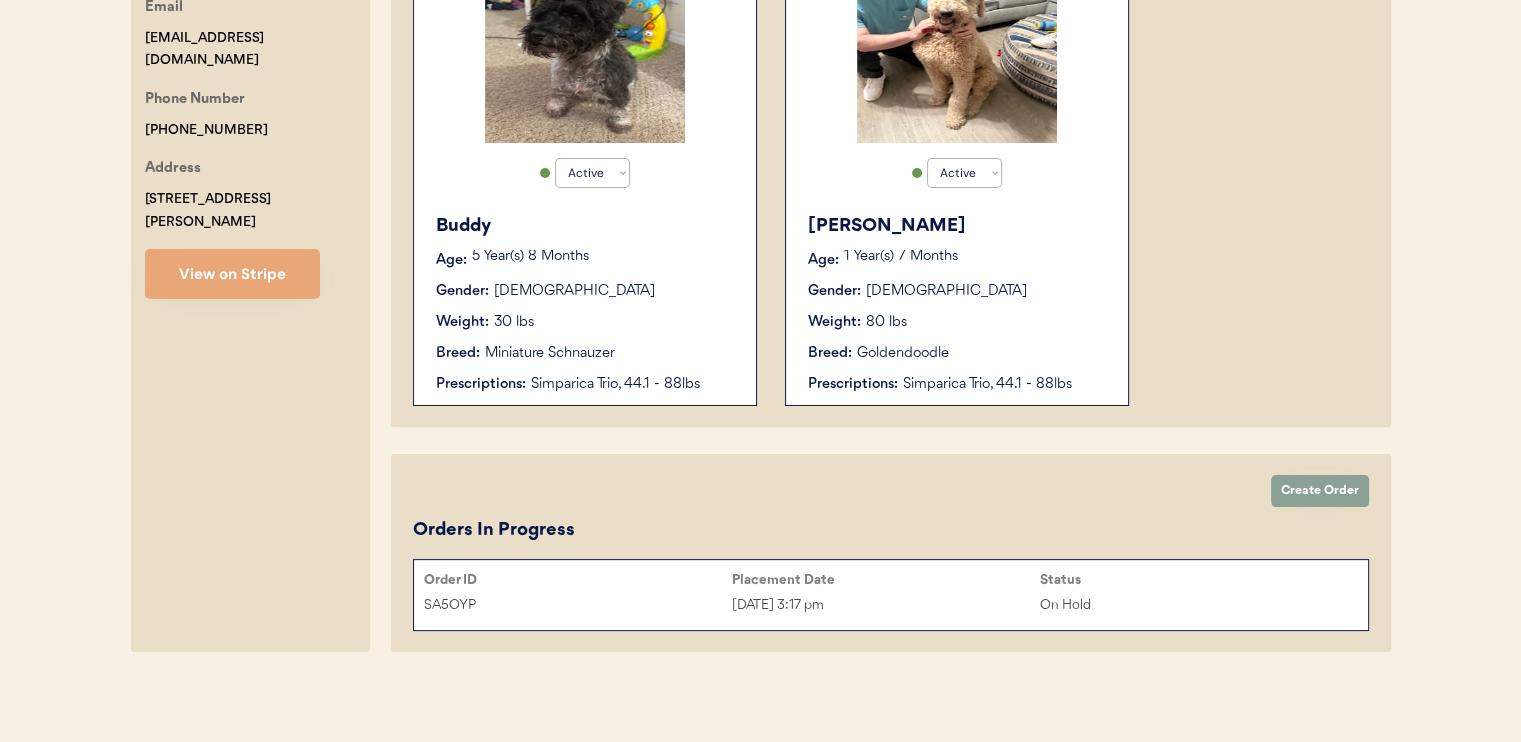 click on "Weight: 30 lbs" at bounding box center [586, 322] 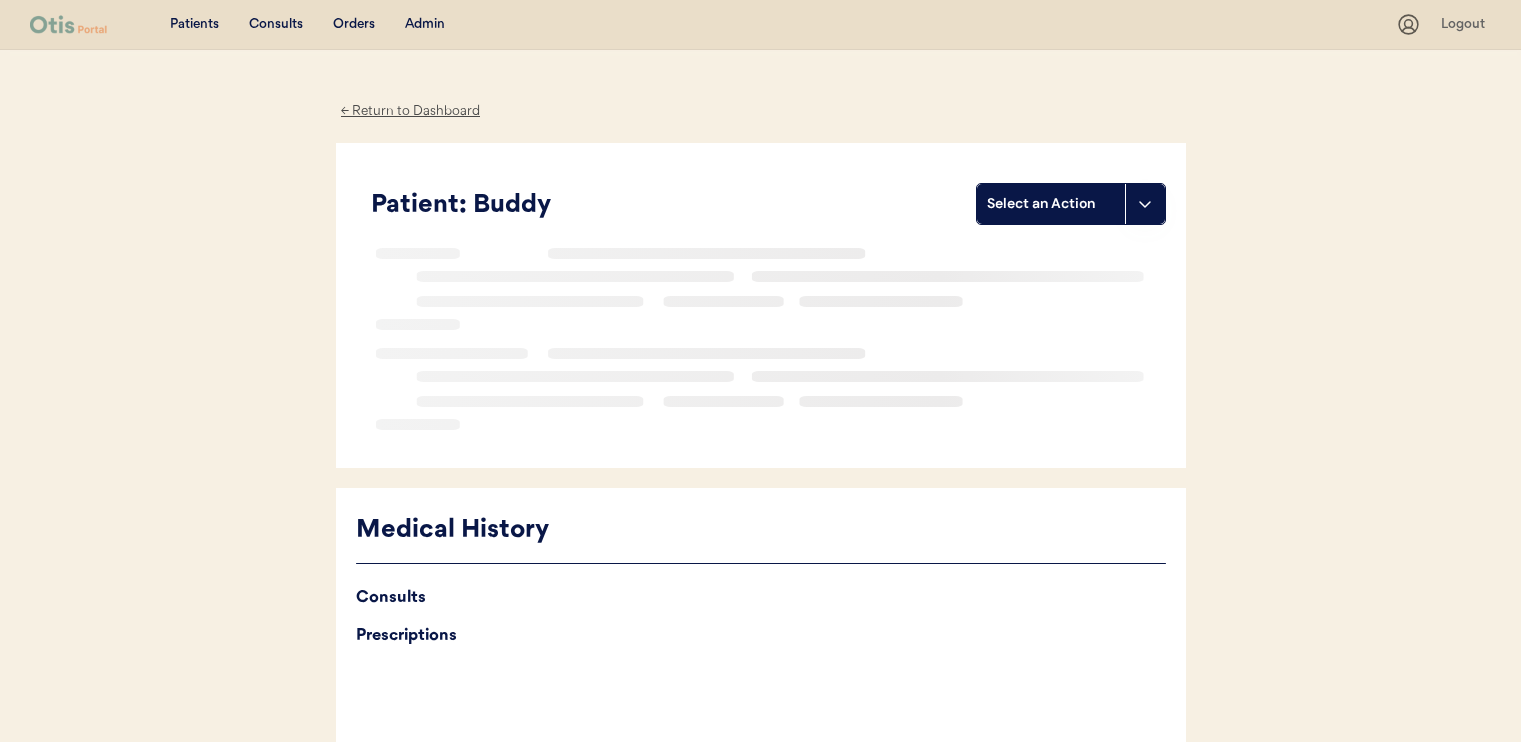 scroll, scrollTop: 0, scrollLeft: 0, axis: both 